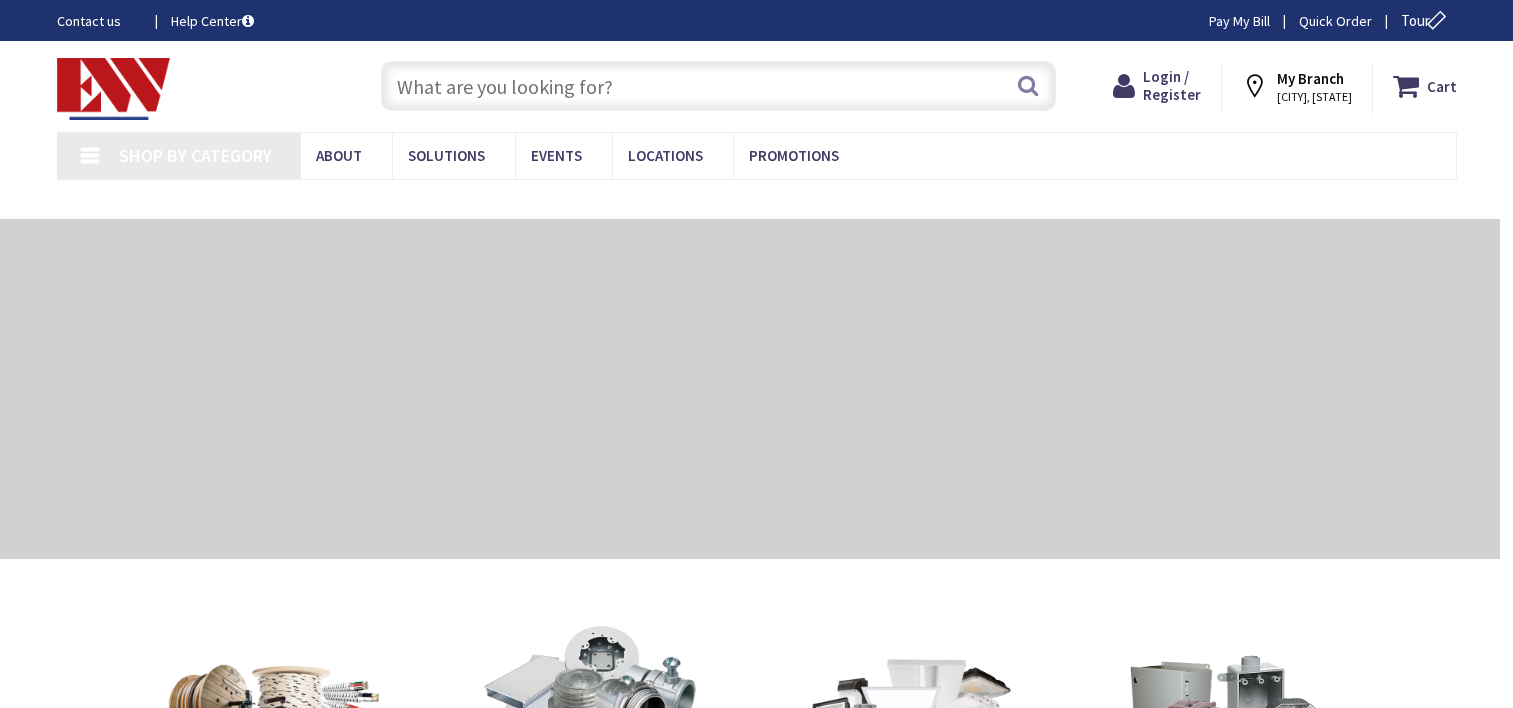 scroll, scrollTop: 0, scrollLeft: 0, axis: both 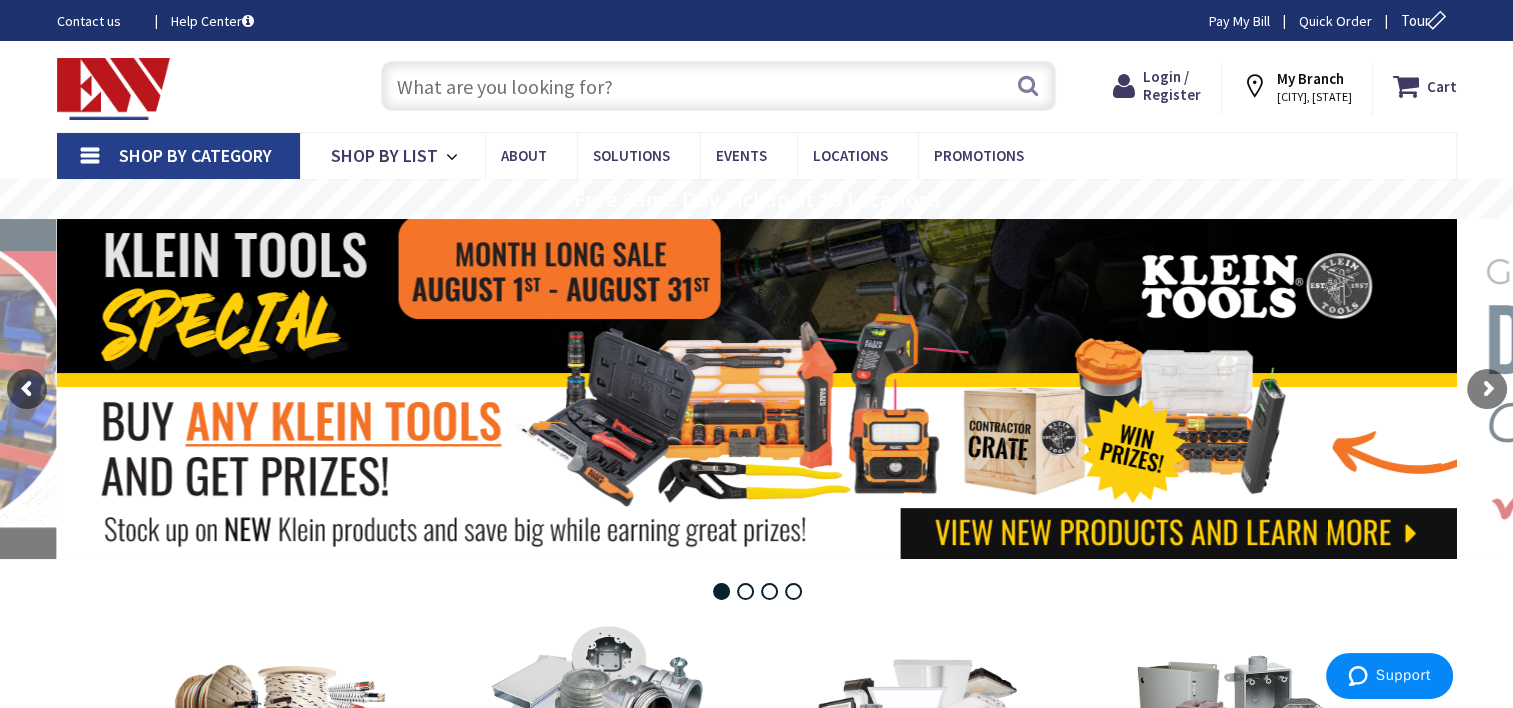 click at bounding box center [718, 86] 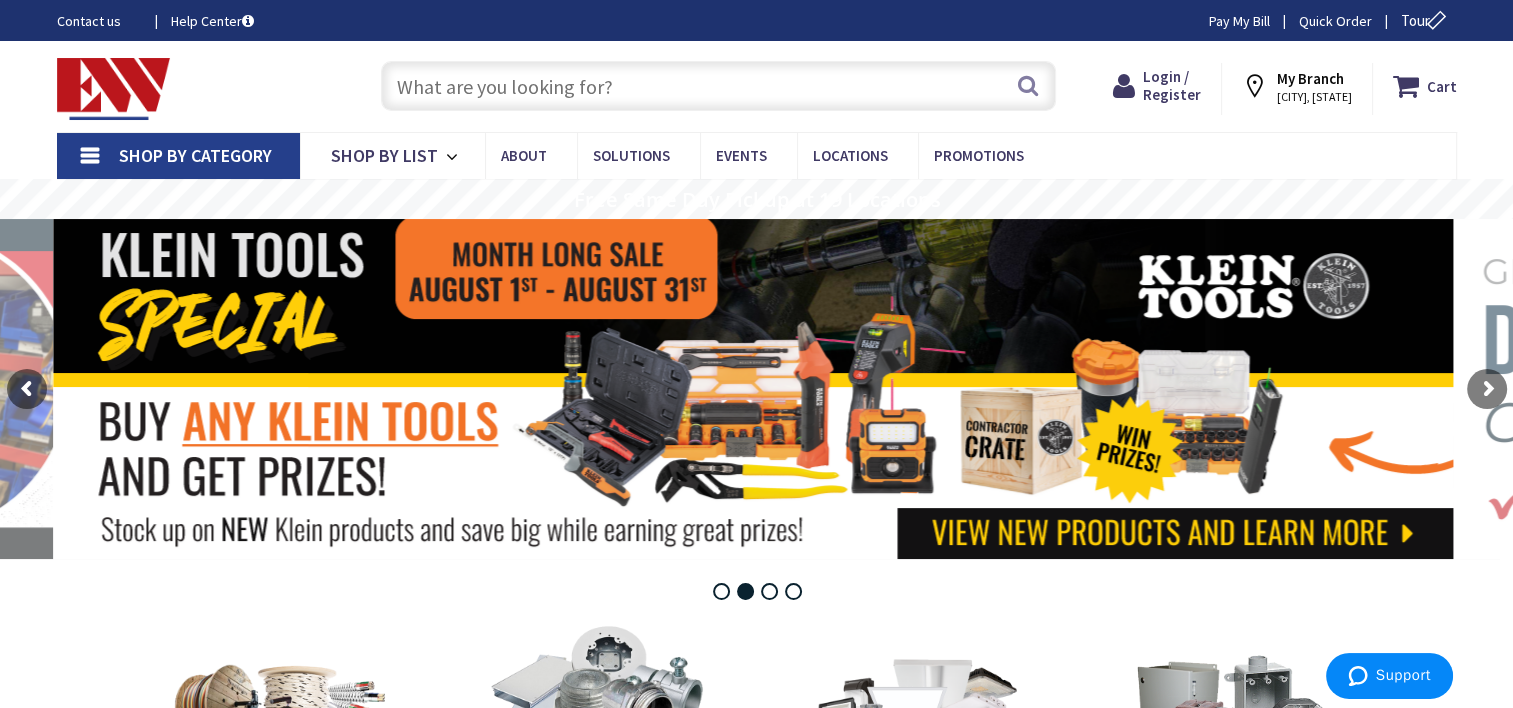 click at bounding box center [718, 86] 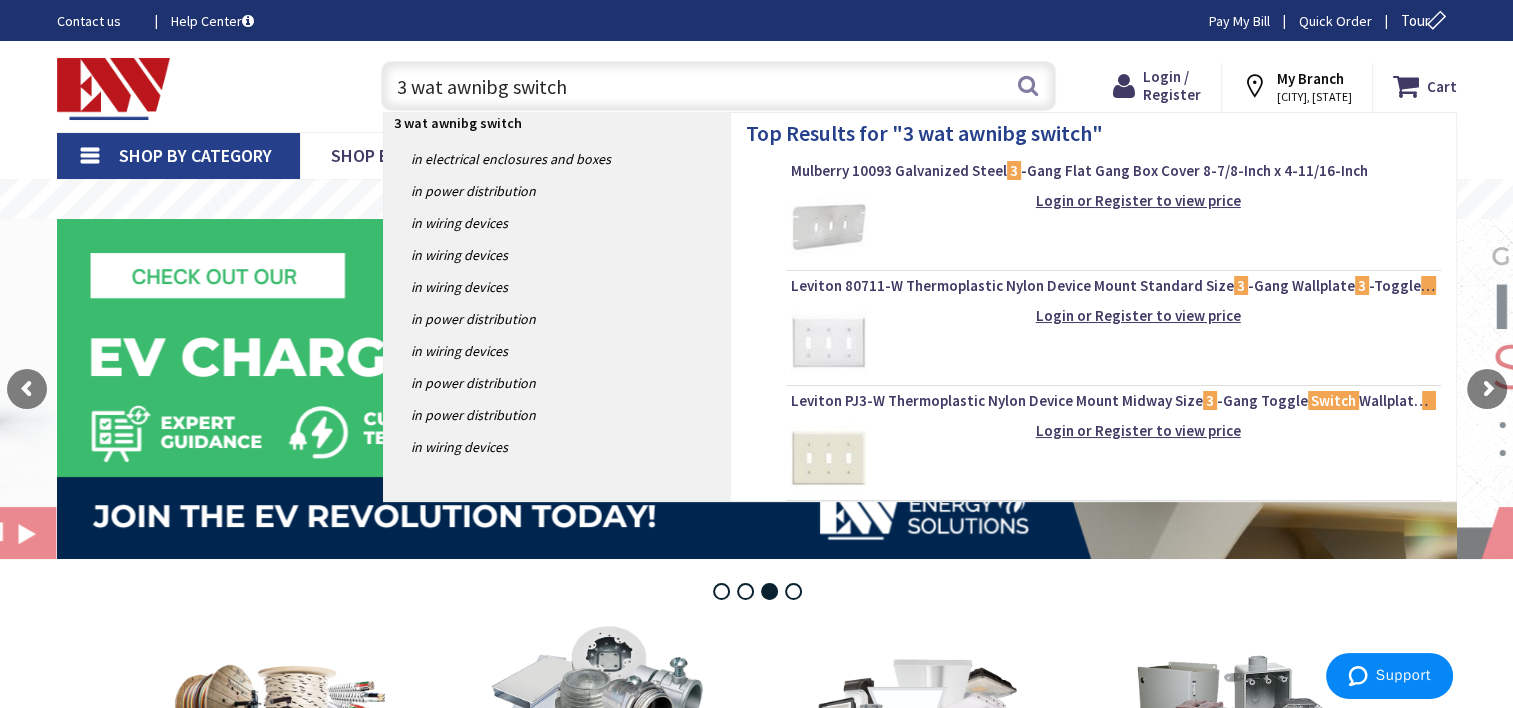 click on "3 wat awnibg switch" at bounding box center [458, 123] 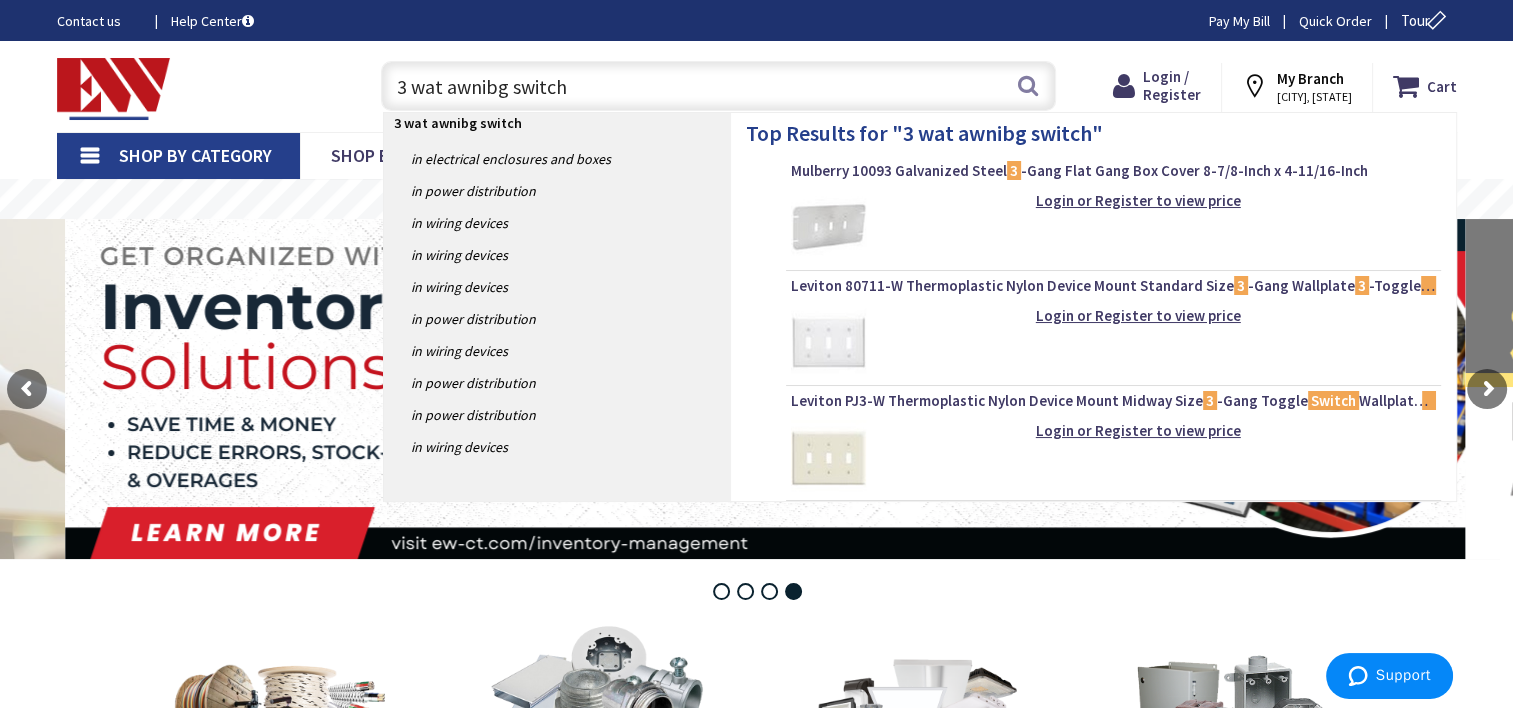 click on "3 wat awnibg switch" at bounding box center (718, 86) 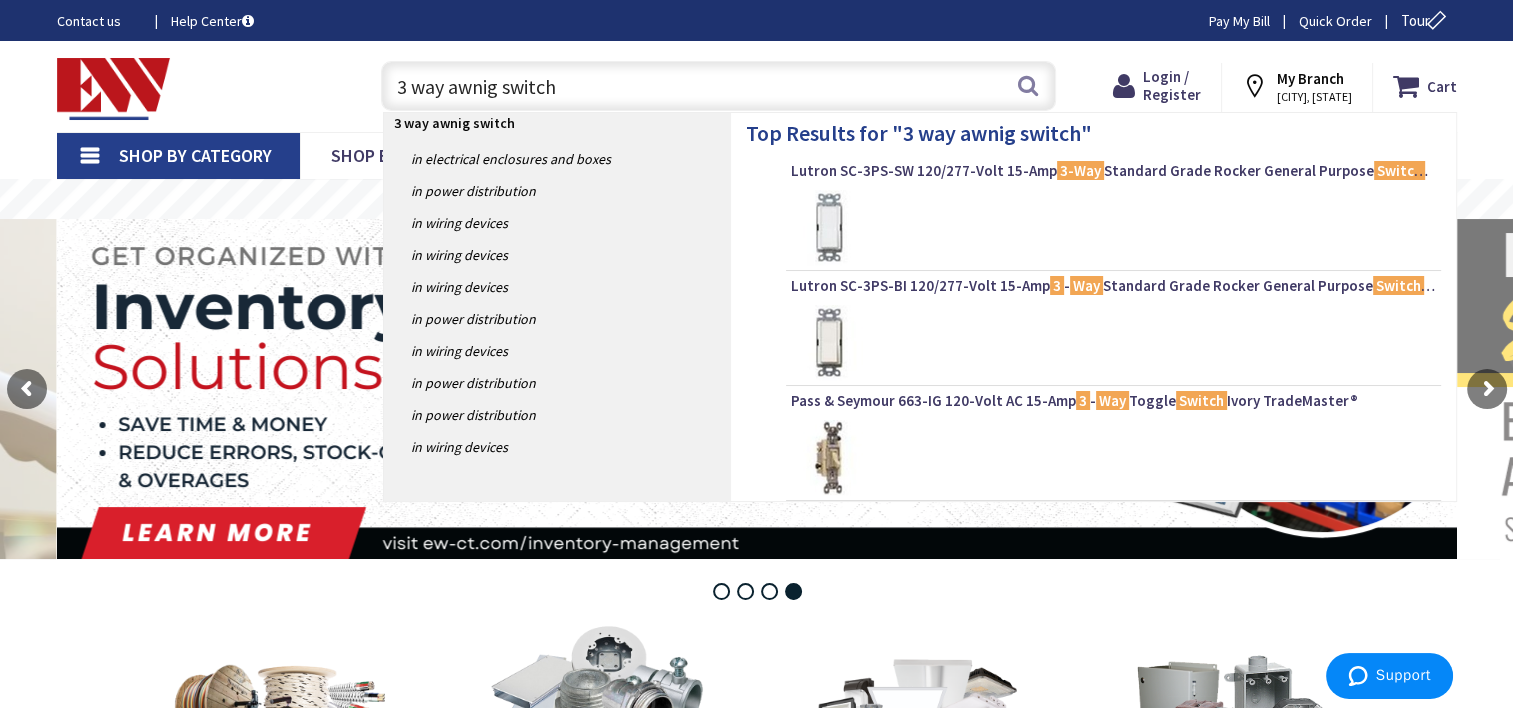 type on "3 way awning switch" 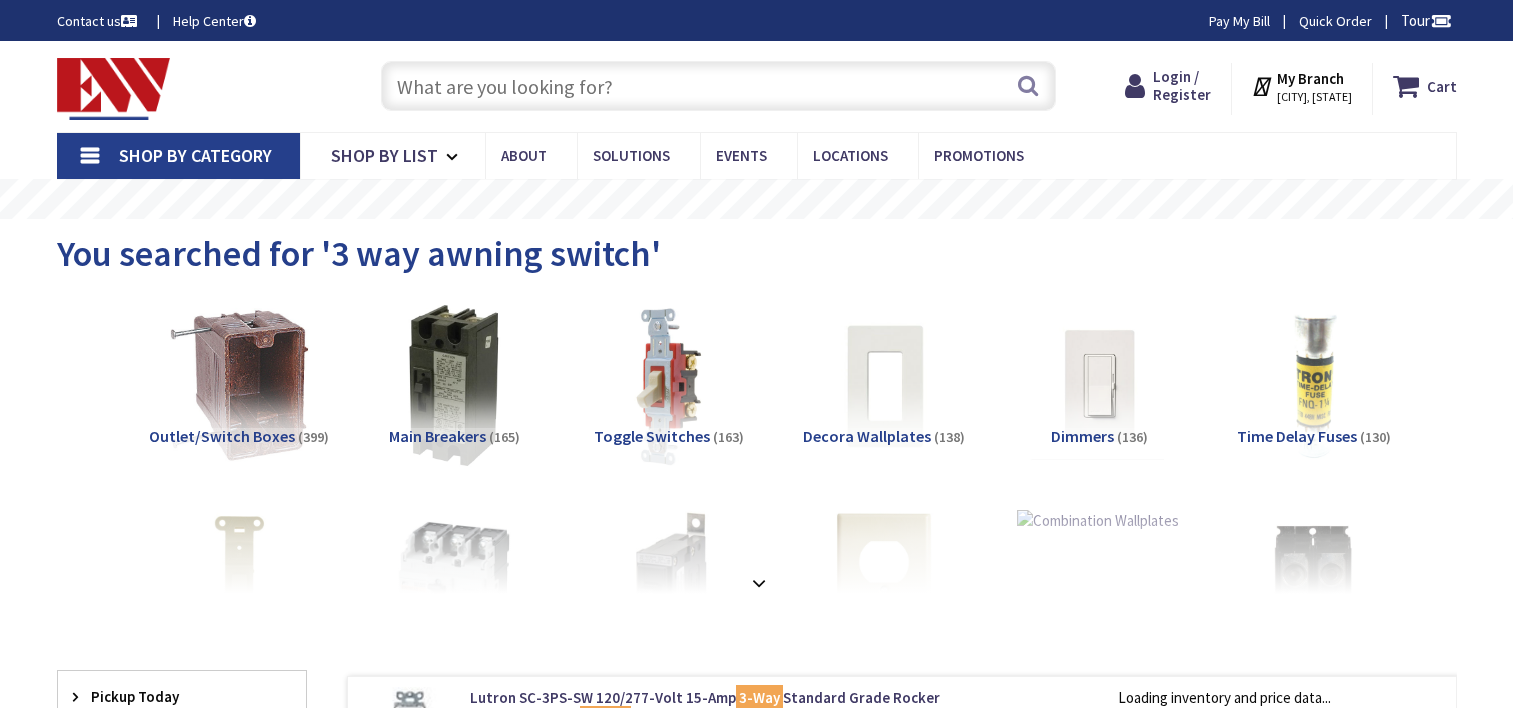 scroll, scrollTop: 0, scrollLeft: 0, axis: both 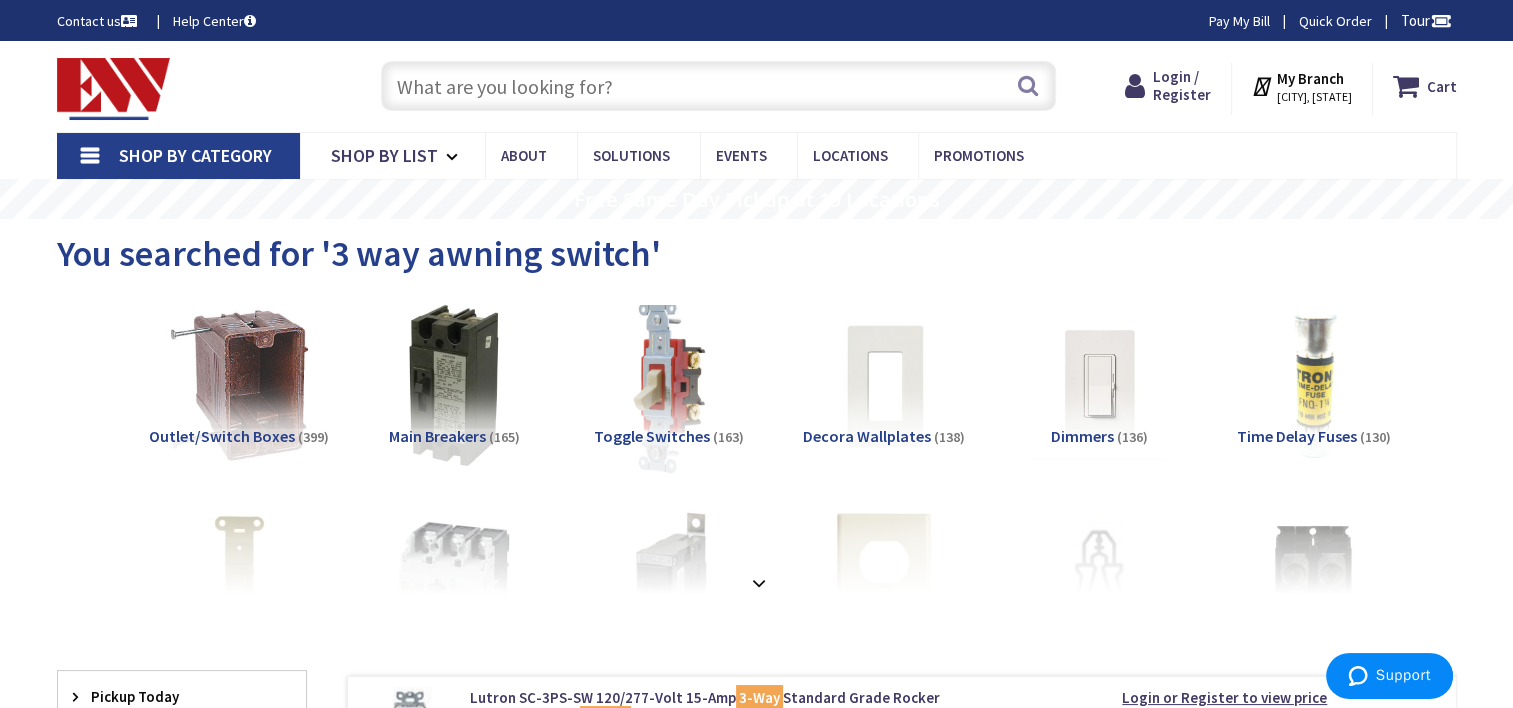 click at bounding box center (668, 385) 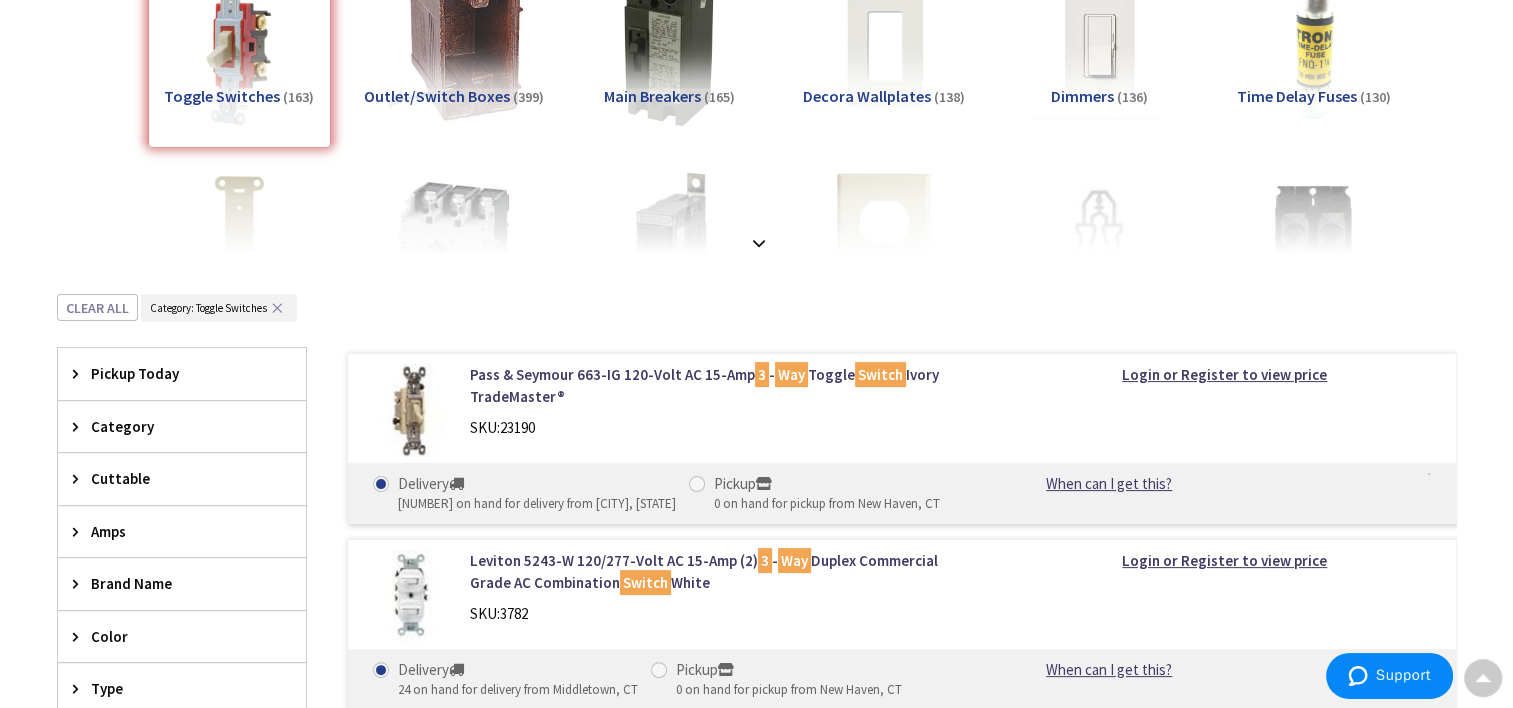 scroll, scrollTop: 339, scrollLeft: 0, axis: vertical 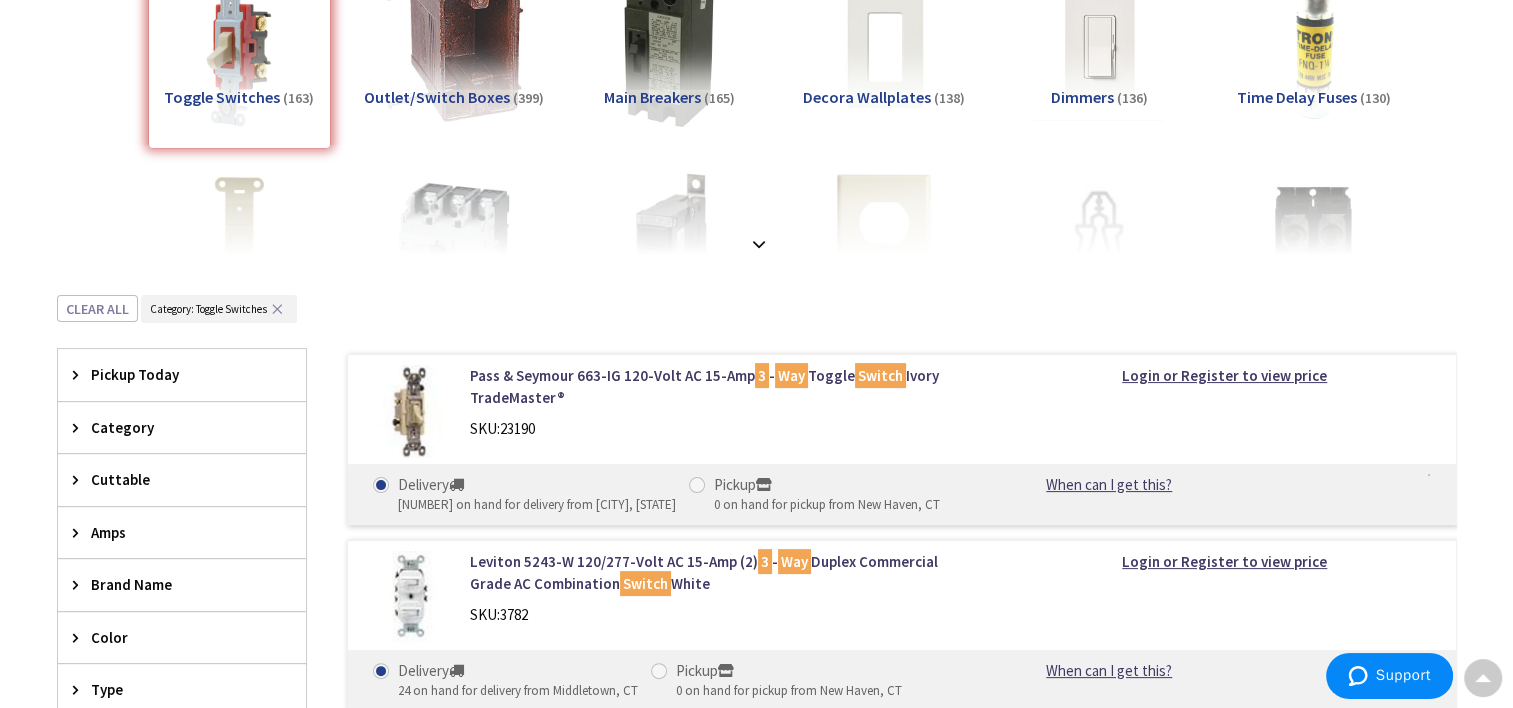 click at bounding box center (409, 411) 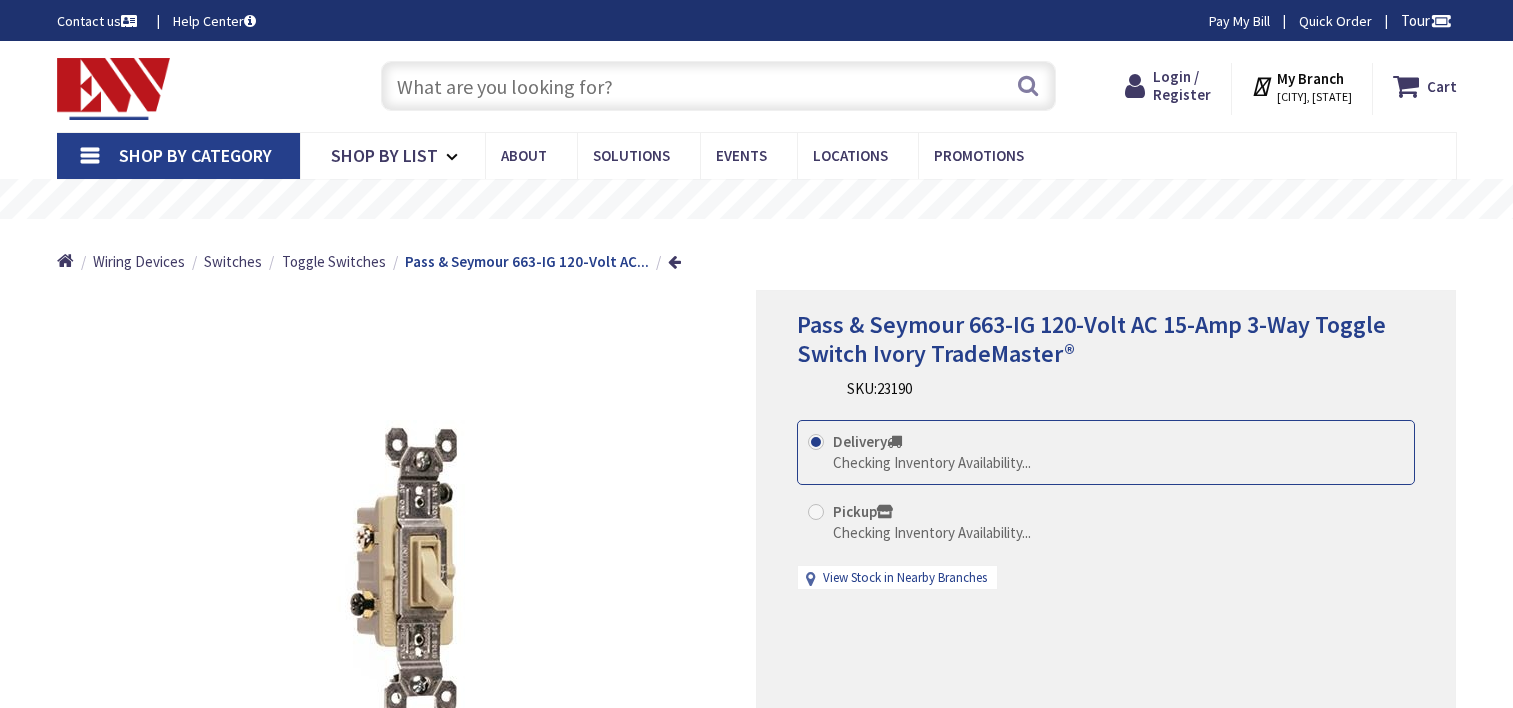 scroll, scrollTop: 0, scrollLeft: 0, axis: both 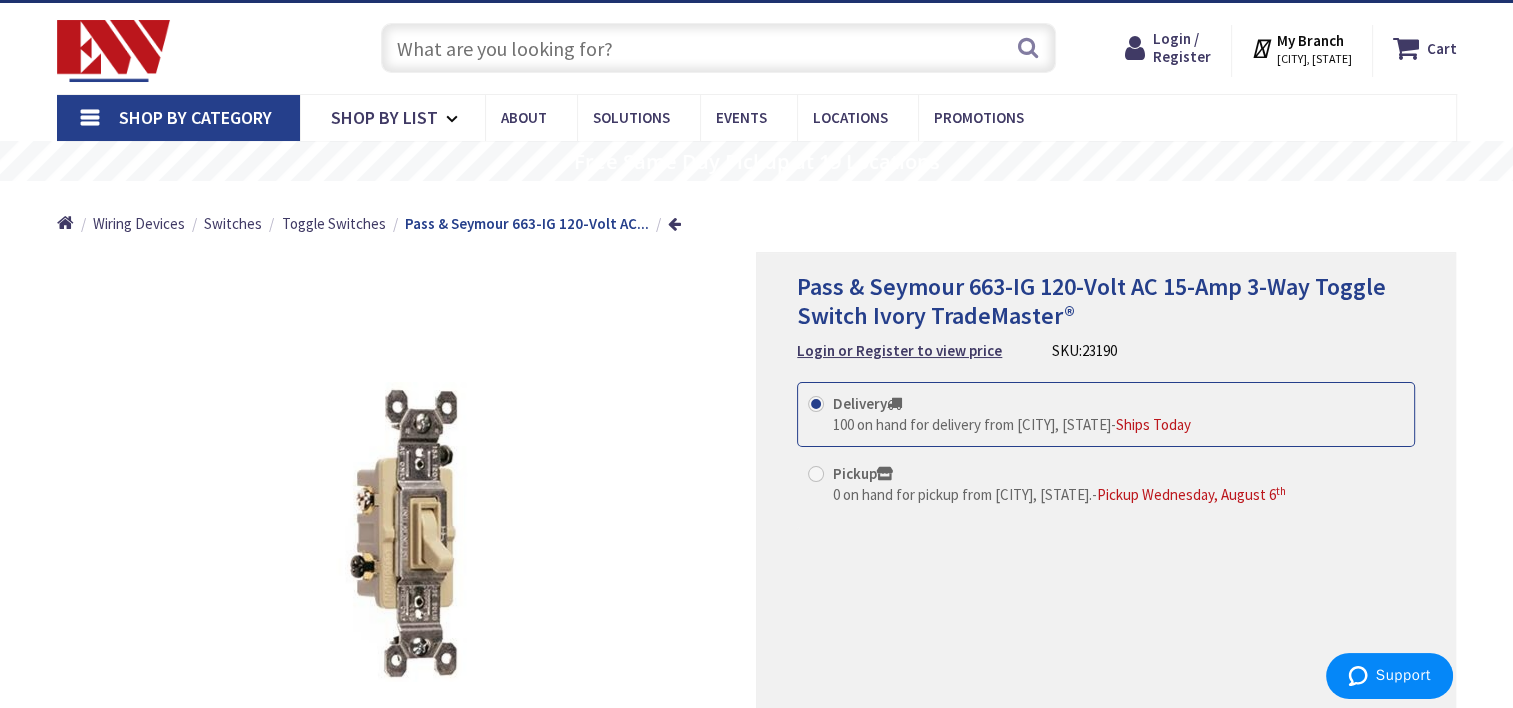 click at bounding box center [407, 532] 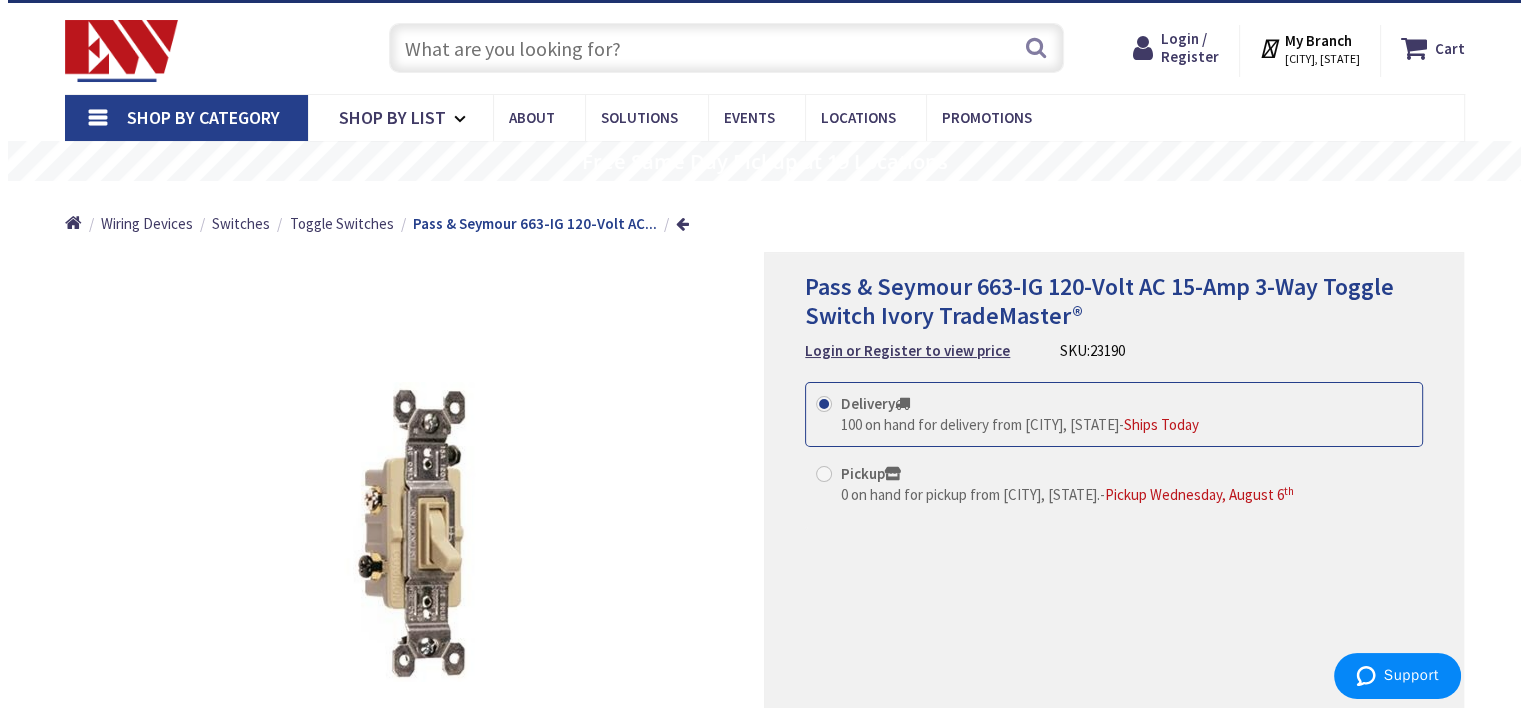 scroll, scrollTop: 0, scrollLeft: 0, axis: both 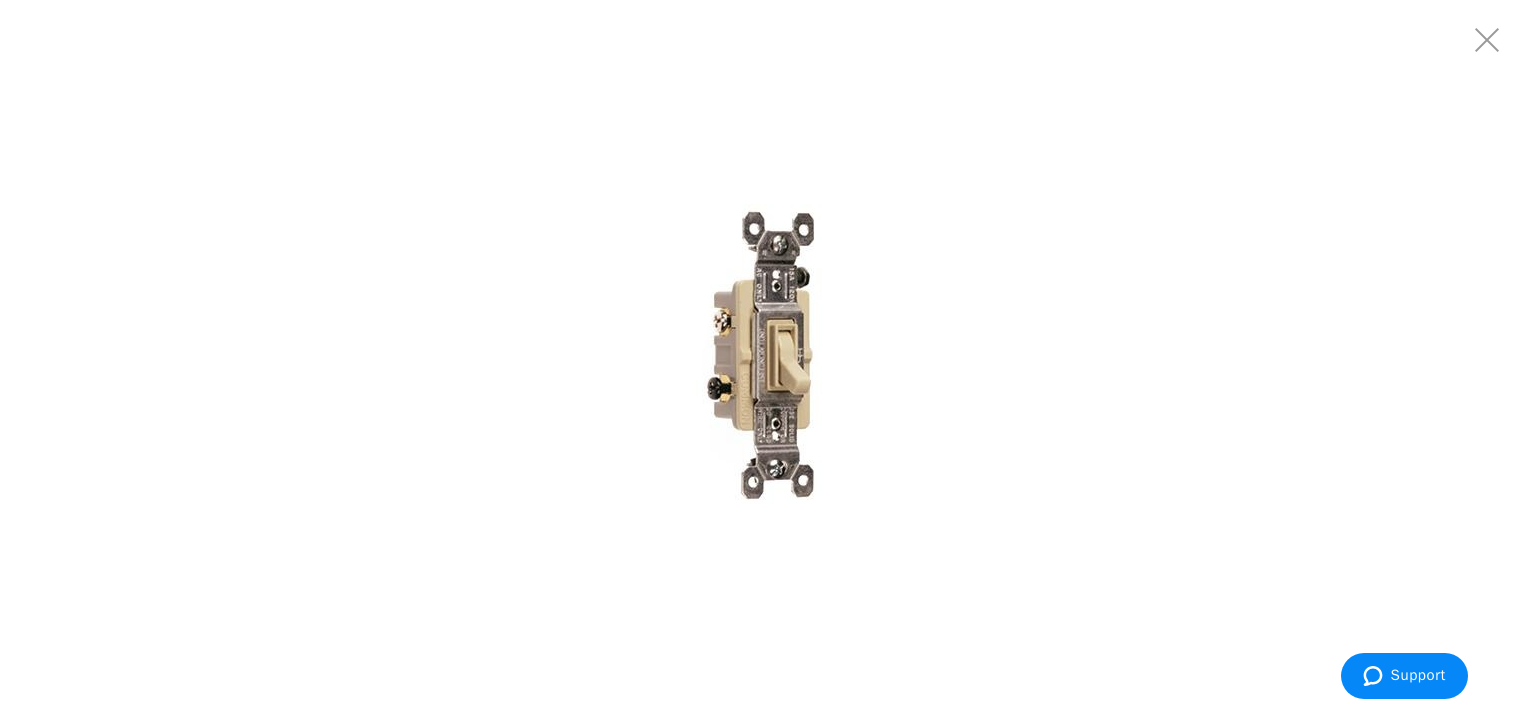 click on "Cart
My Cart
Close
You have no items in your shopping cart.
My Branch
NEW HAVEN, CT
My Branch:
75 HAMILTON STREET NEW HAVEN, CT Monday   7:00 AM - 5:00 PM Tuesday   7:00 AM - 5:00 PM Wednesday   7:00 AM - 5:00 PM Thursday   7:00 AM - 5:00 PM Friday   7:00 AM - 5:00 PM Saturday   CLOSED Sunday   CLOSED
Change Branch
Login" at bounding box center (1301, 84) 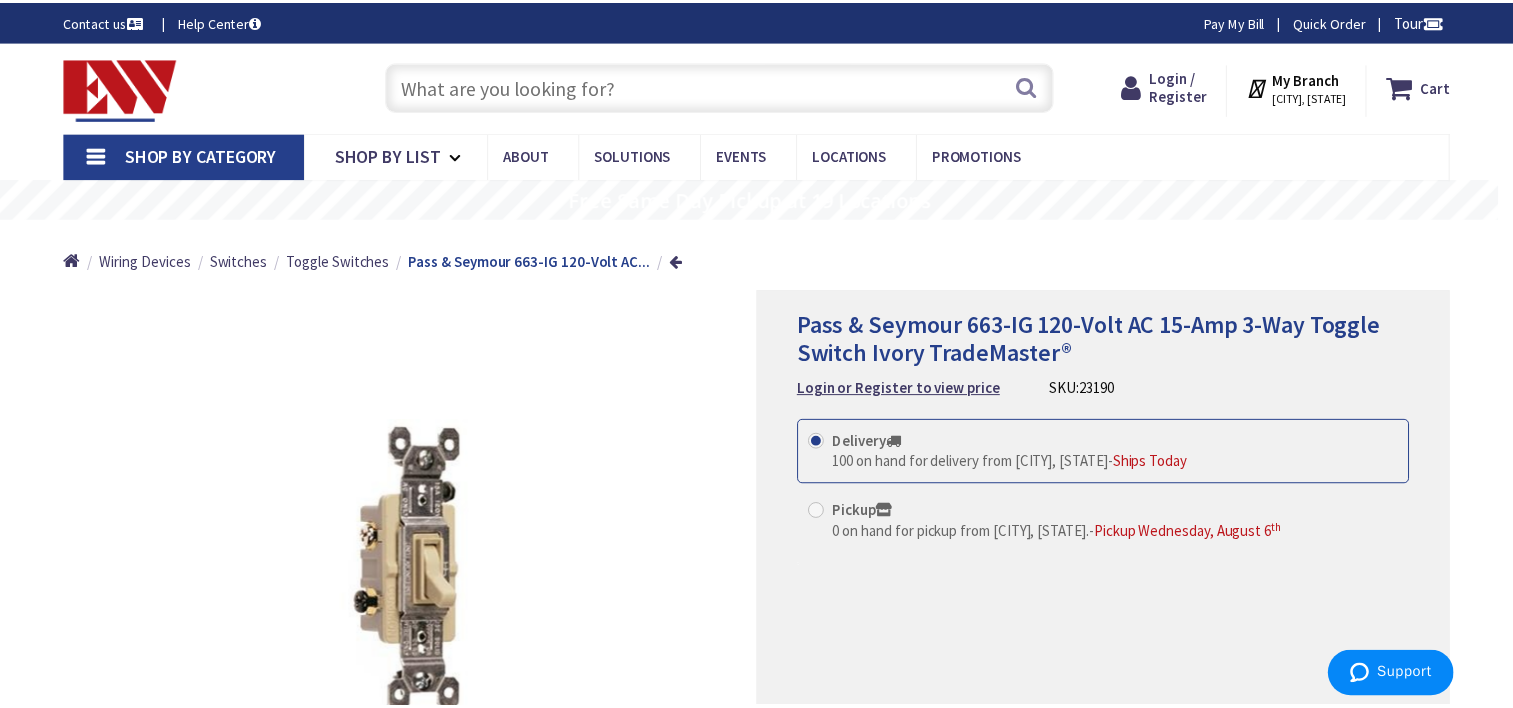 scroll, scrollTop: 38, scrollLeft: 0, axis: vertical 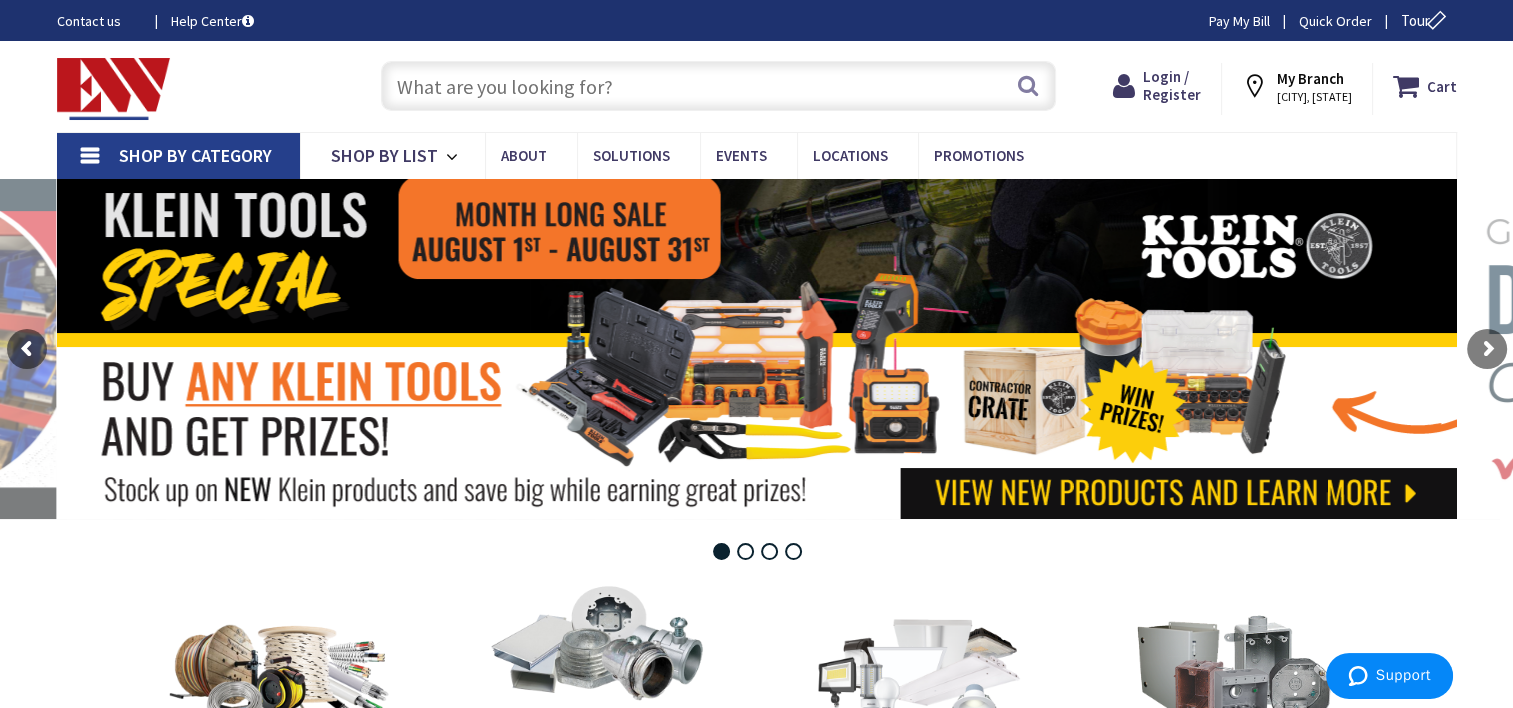 click at bounding box center (718, 86) 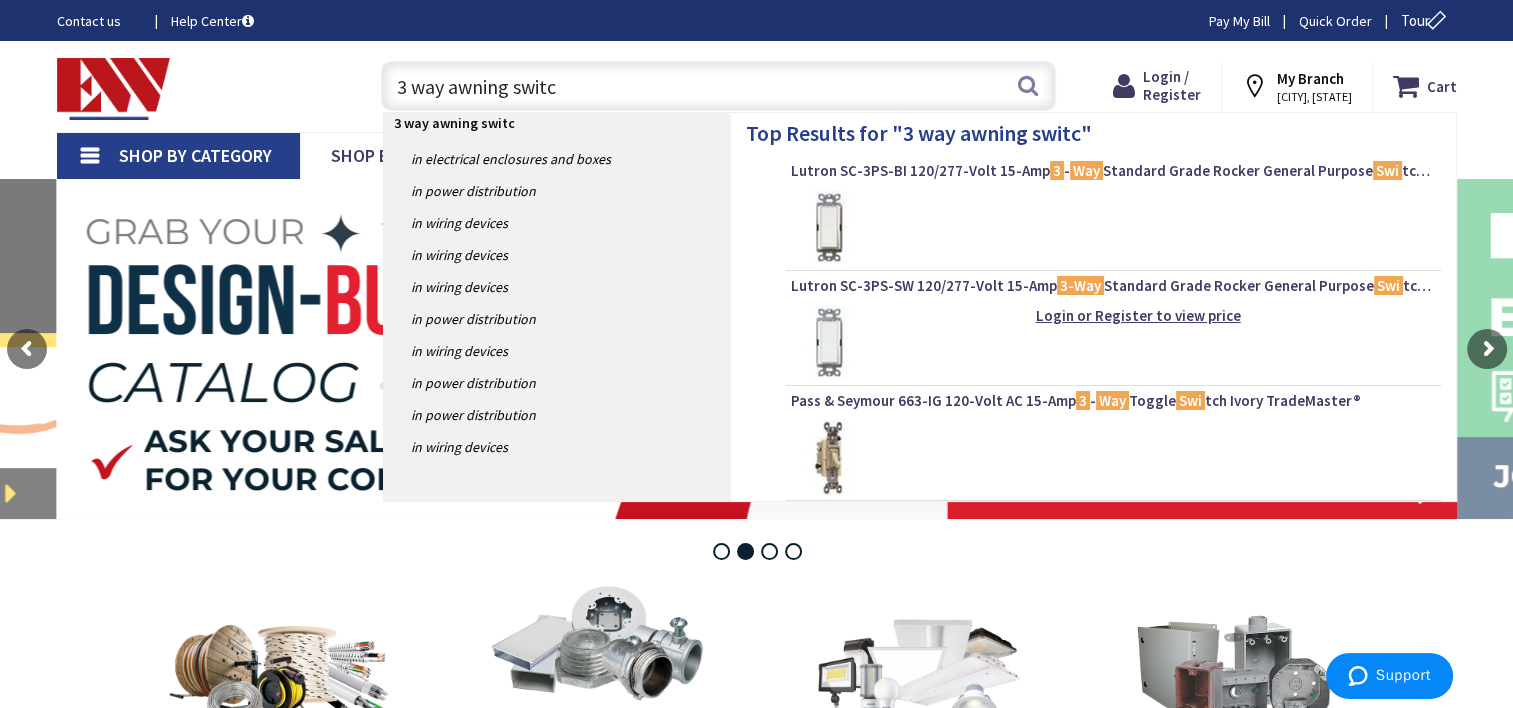type on "3 way awning switch" 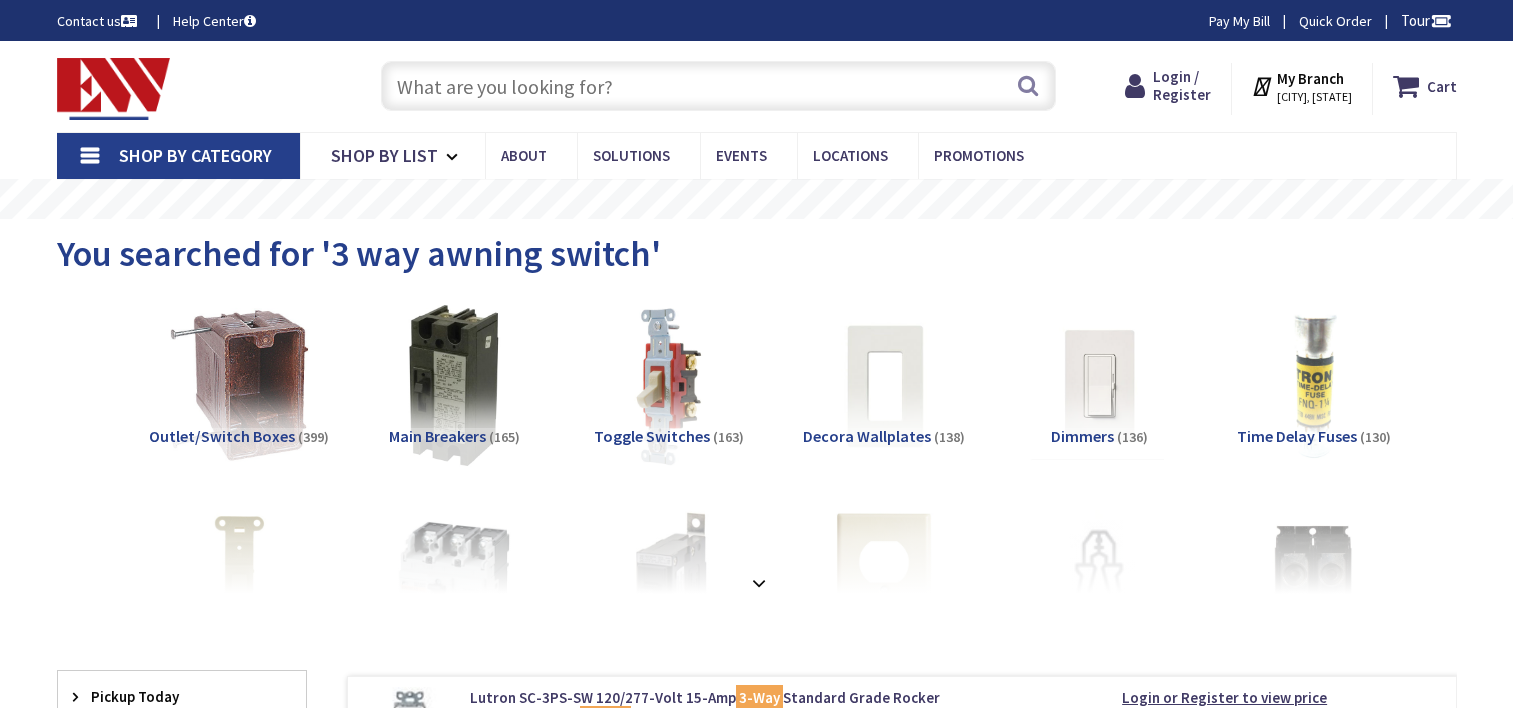 scroll, scrollTop: 0, scrollLeft: 0, axis: both 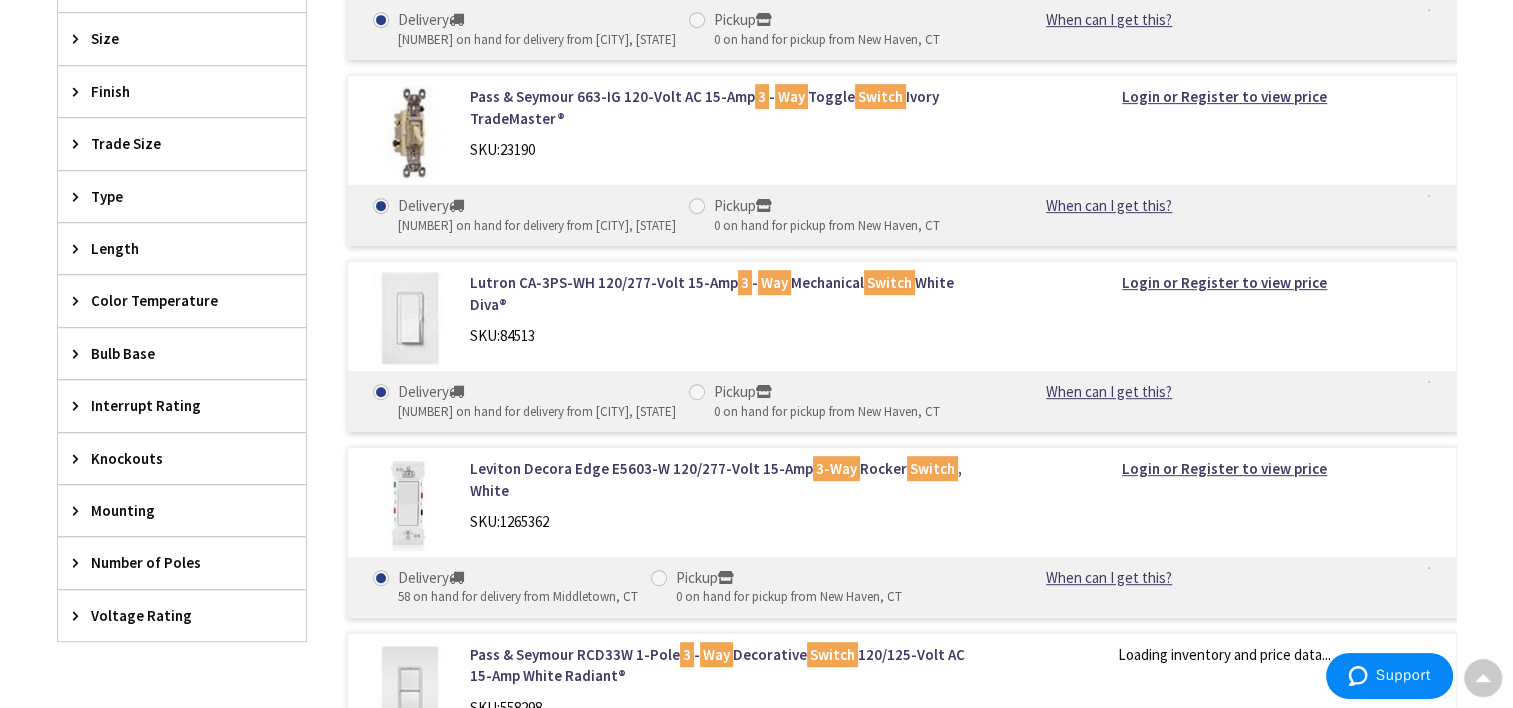 click on "Filters
3,758 items
Pickup Today
New Haven (0 mi)   (662)   Guilford (12.41 mi)   (416)   Stratford (14.81 mi)   (572)   Fairfield (19.84 mi)   (549)   Waterbury (19.86 mi)   (405)   Middletown (21.61 mi)   (415)   Middletown (21.99 mi)   (2067)   Old Saybrook (24.43 mi)   (548)   Bristol (24.47 mi)   (655)   New Britain (25.86 mi)   (502)   Danbury (27.22 mi)   (452)   Norwalk (27.91 mi)   (513)   Hartford (32.18 mi)   (485)   Stamford (36.72 mi)   (553)   Torrington (37.3 mi)   (462)   Manchester (39.68 mi)   (459)   Windsor (40.95 mi)   (475)   New London (42.4 mi)   (597)   Norwich (45.12 mi)   (474)
close
Pickup Today
Category
Outlet/Switch Boxes   (399)" at bounding box center (182, 582) 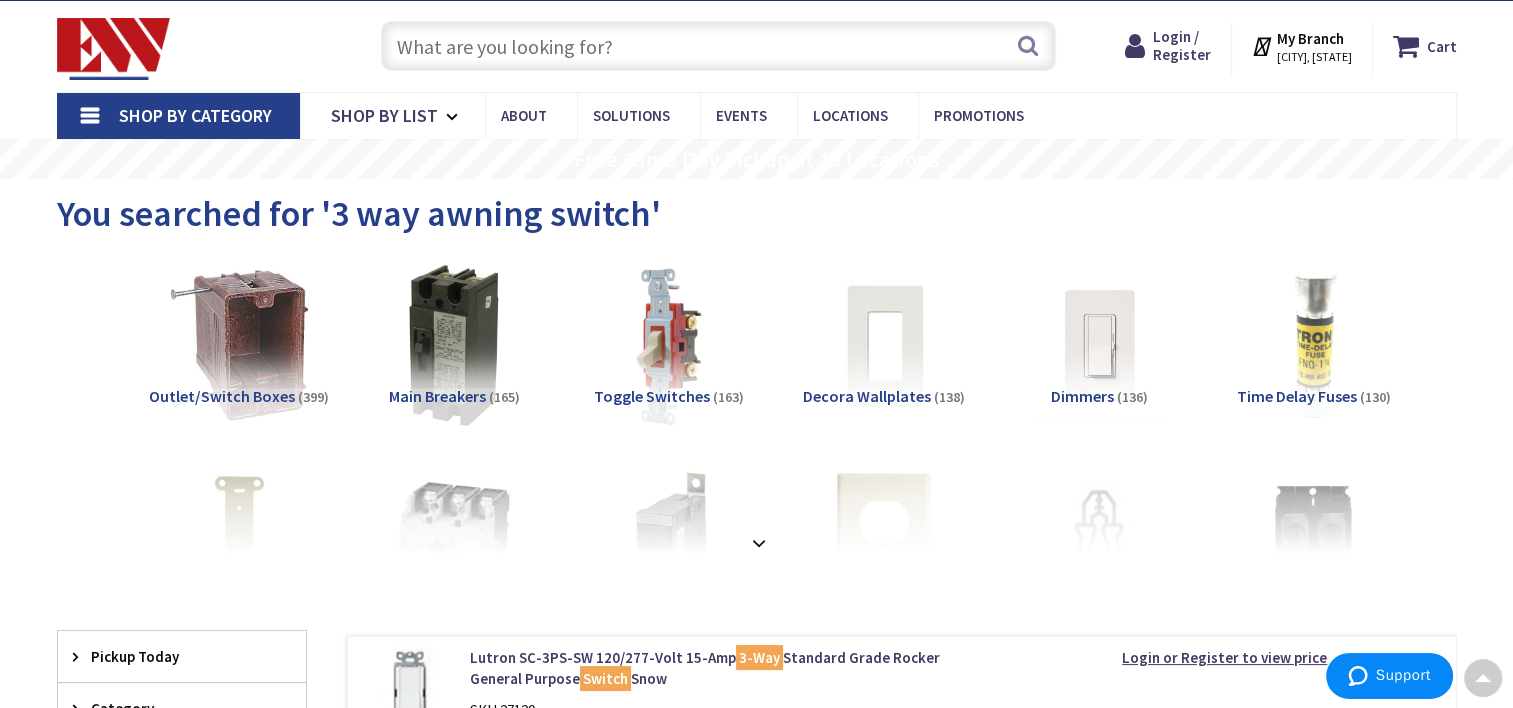 scroll, scrollTop: 0, scrollLeft: 0, axis: both 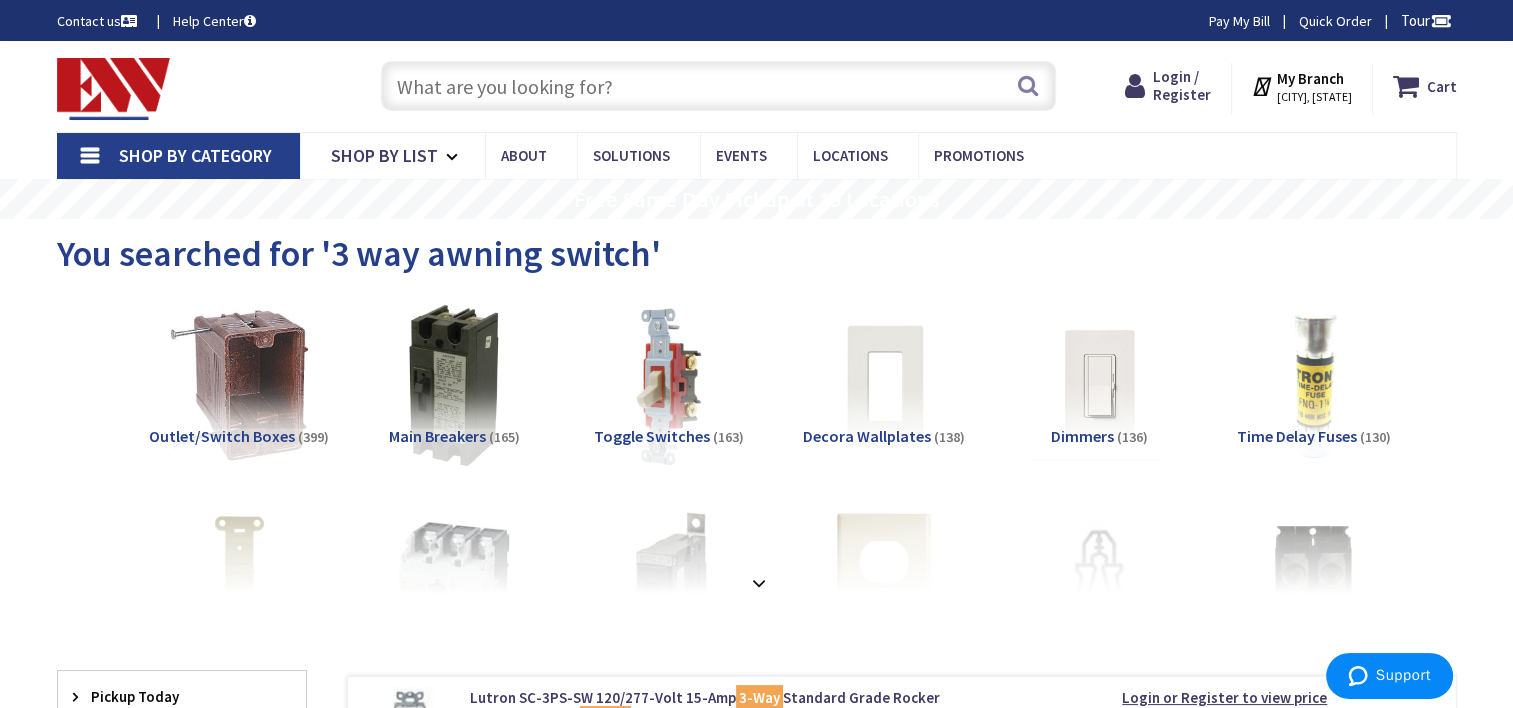 click at bounding box center [718, 86] 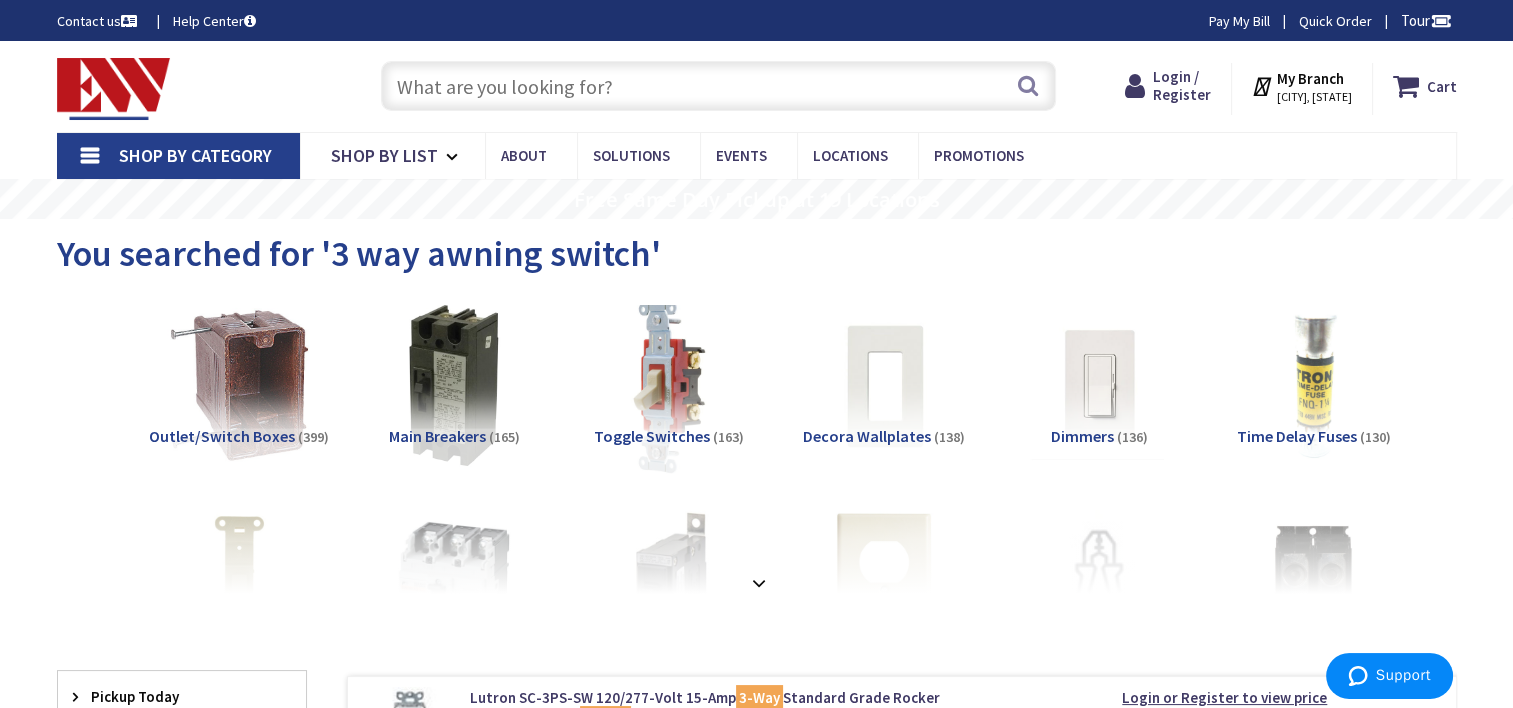 click at bounding box center [668, 385] 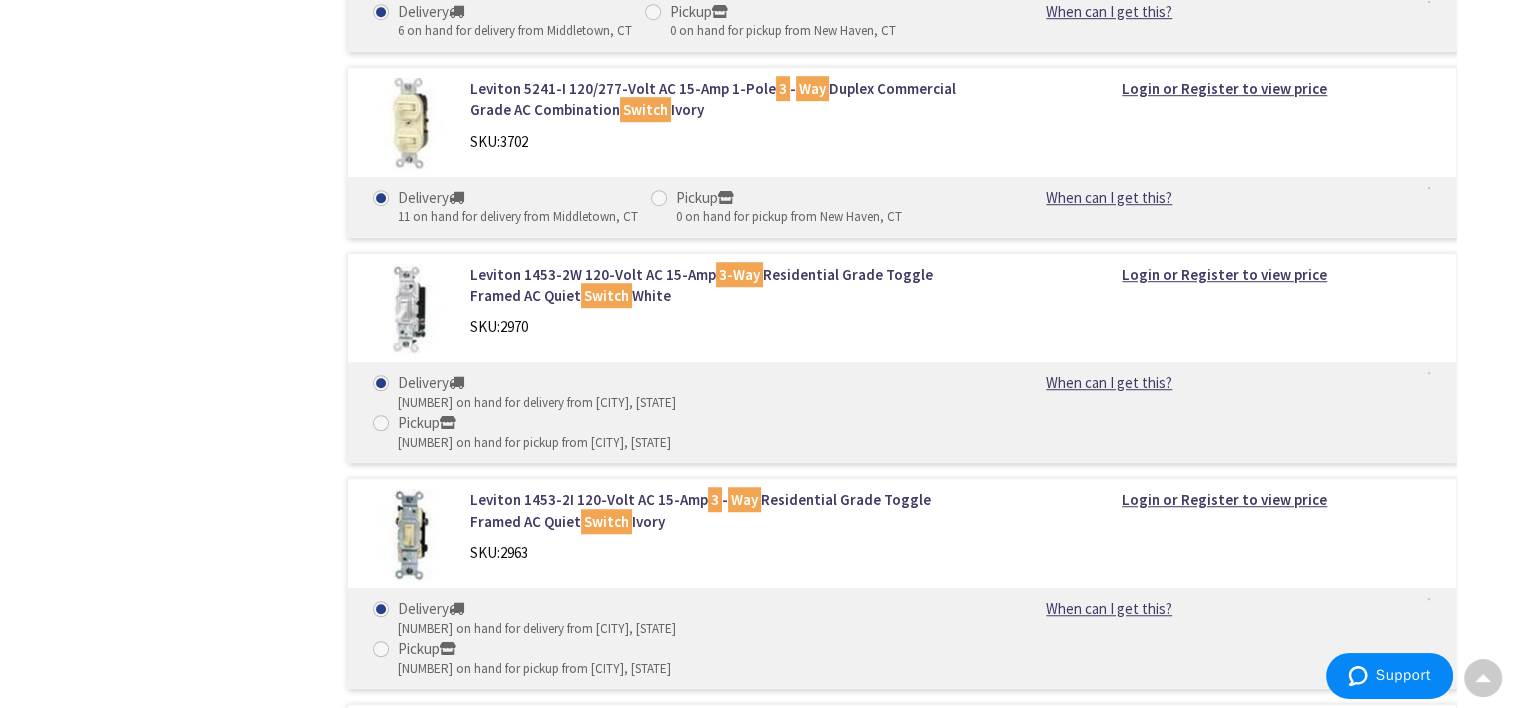 scroll, scrollTop: 1395, scrollLeft: 0, axis: vertical 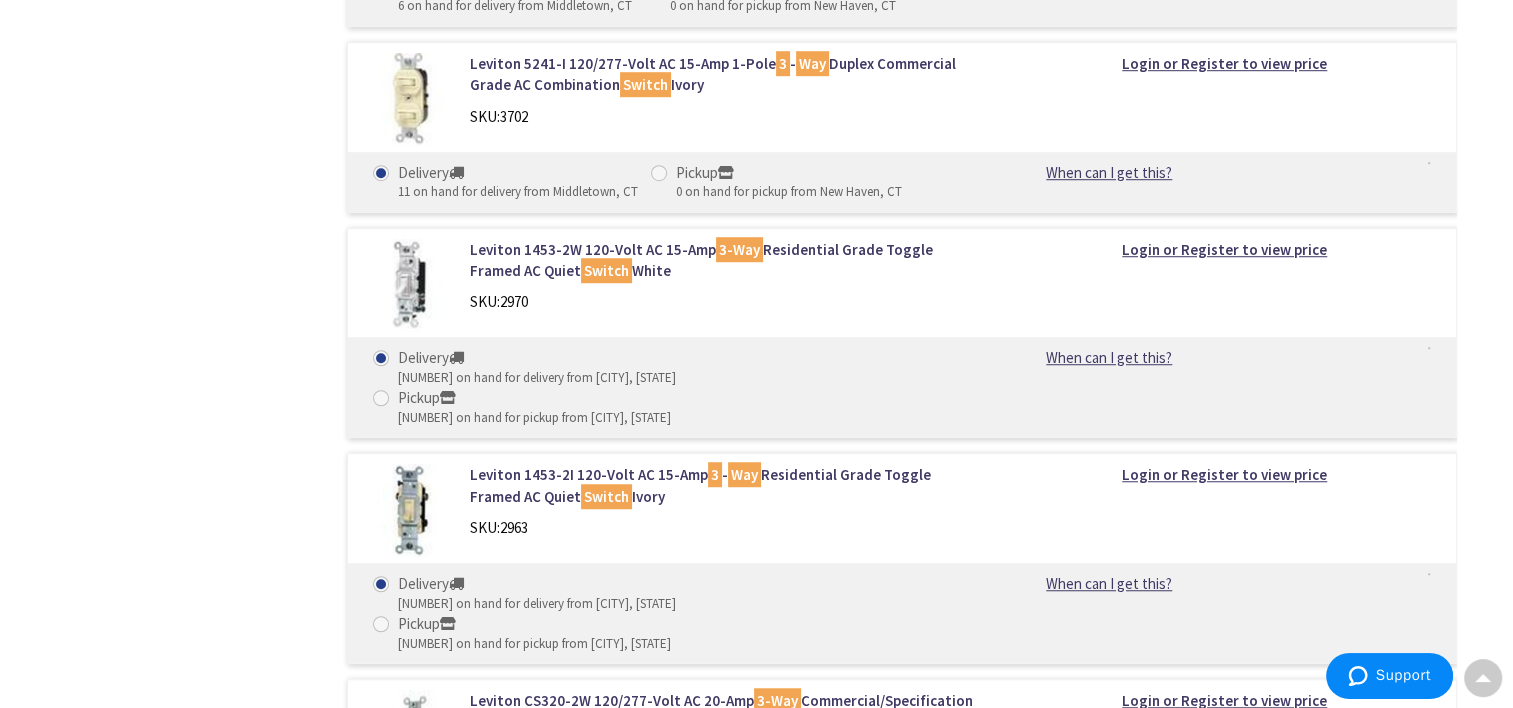 click on "Filters
163 items
Pickup Today
New Haven (0 mi)   (25)   Guilford (12.41 mi)   (17)   Stratford (14.81 mi)   (26)   Fairfield (19.84 mi)   (20)   Waterbury (19.86 mi)   (24)   Middletown (21.61 mi)   (17)   Middletown (21.99 mi)   (85)   Old Saybrook (24.43 mi)   (18)   Bristol (24.47 mi)   (29)   New Britain (25.86 mi)   (20)   Danbury (27.22 mi)   (16)   Norwalk (27.91 mi)   (19)   Hartford (32.18 mi)   (22)   Stamford (36.72 mi)   (16)   Torrington (37.3 mi)   (24)   Manchester (39.68 mi)   (23)   Windsor (40.95 mi)   (21)   New London (42.4 mi)   (26)   Norwich (45.12 mi)   (18)
close
Pickup Today
Category
Toggle Switches   (163)   Outlet/Switch Boxes   (399)" at bounding box center (182, 282) 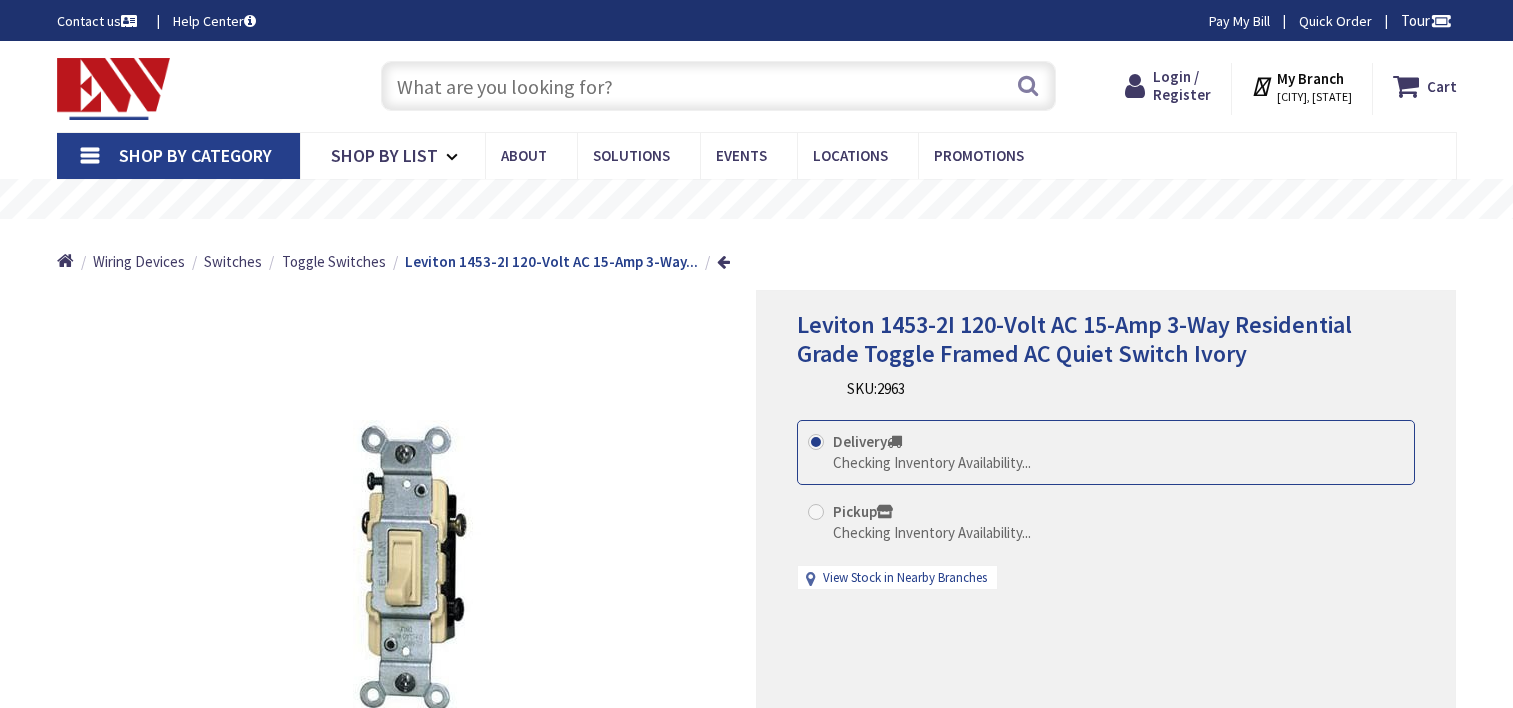 scroll, scrollTop: 0, scrollLeft: 0, axis: both 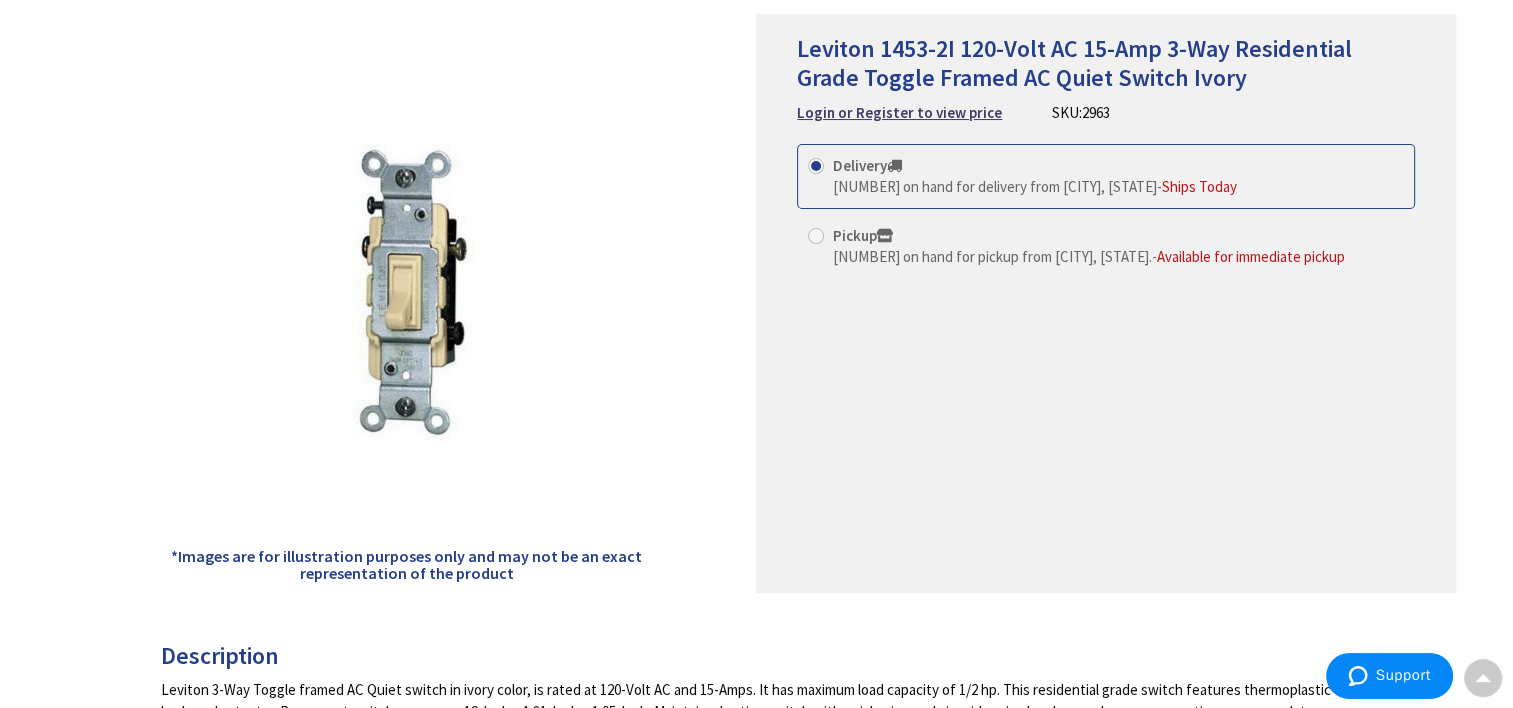 click at bounding box center (407, 294) 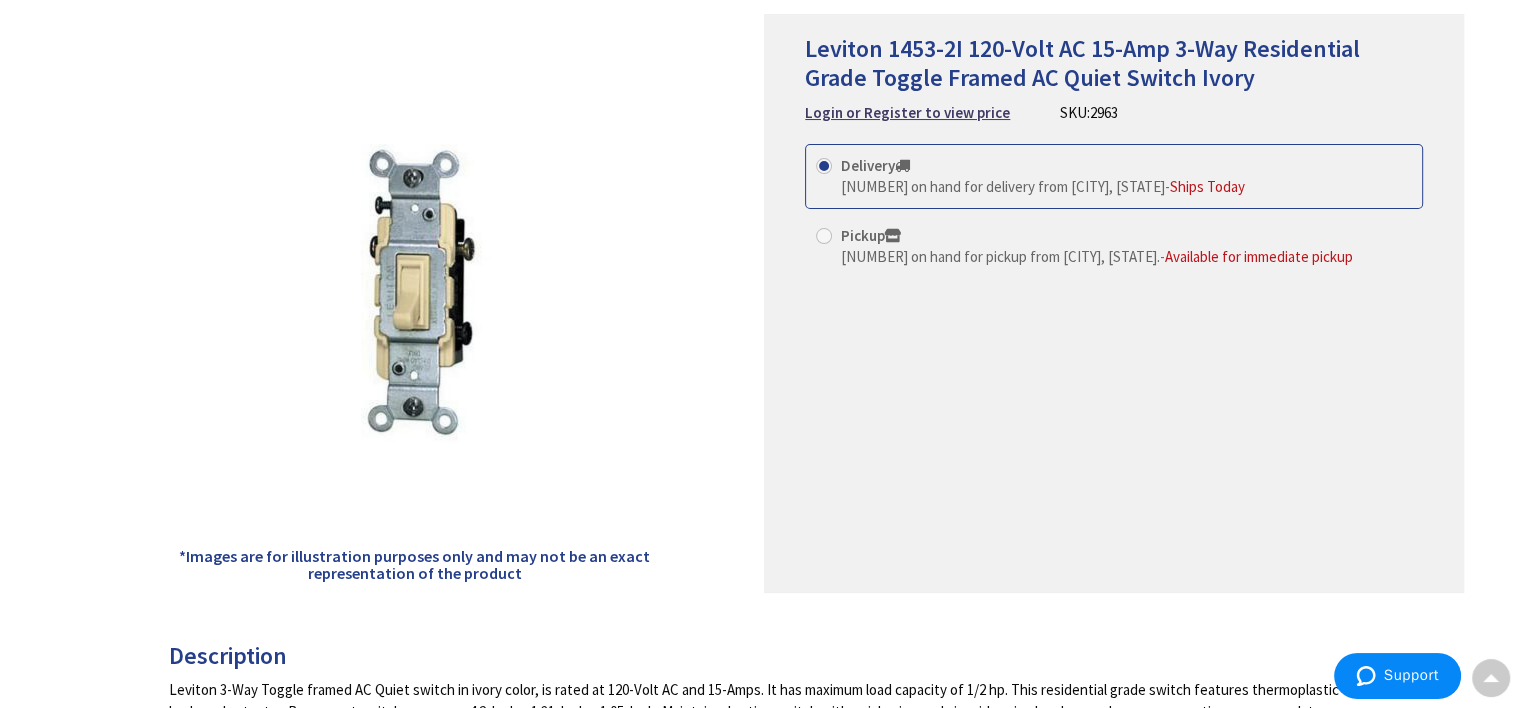 scroll, scrollTop: 0, scrollLeft: 0, axis: both 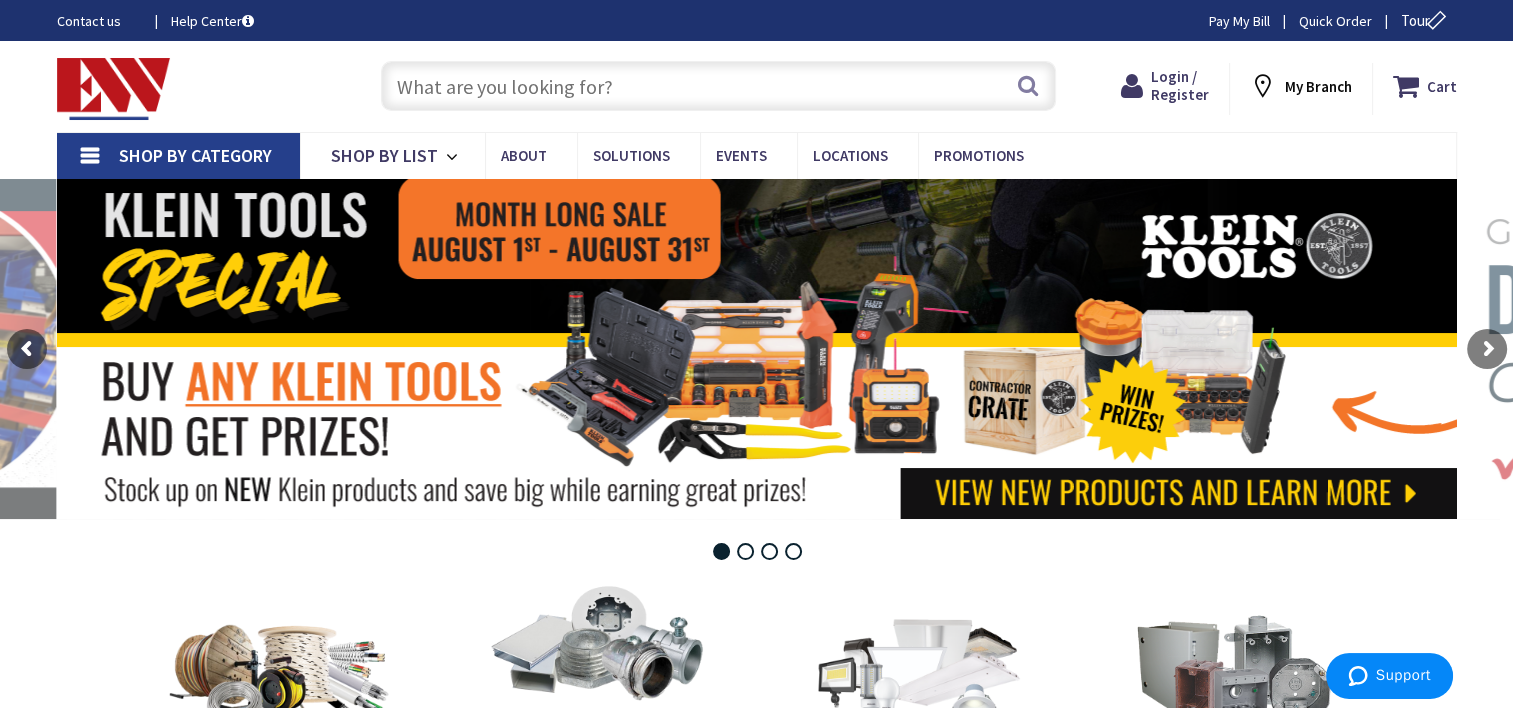 click at bounding box center [718, 86] 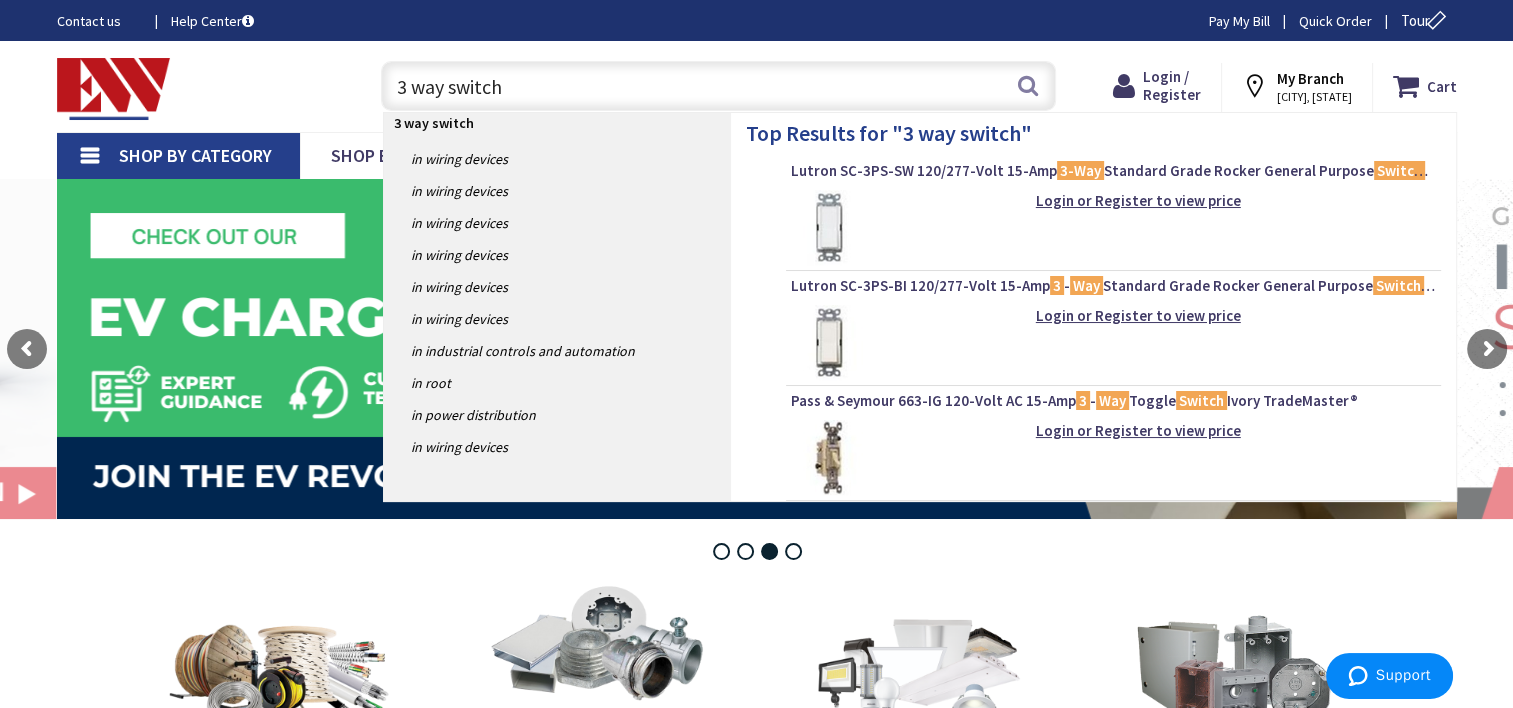 type on "3 way switch" 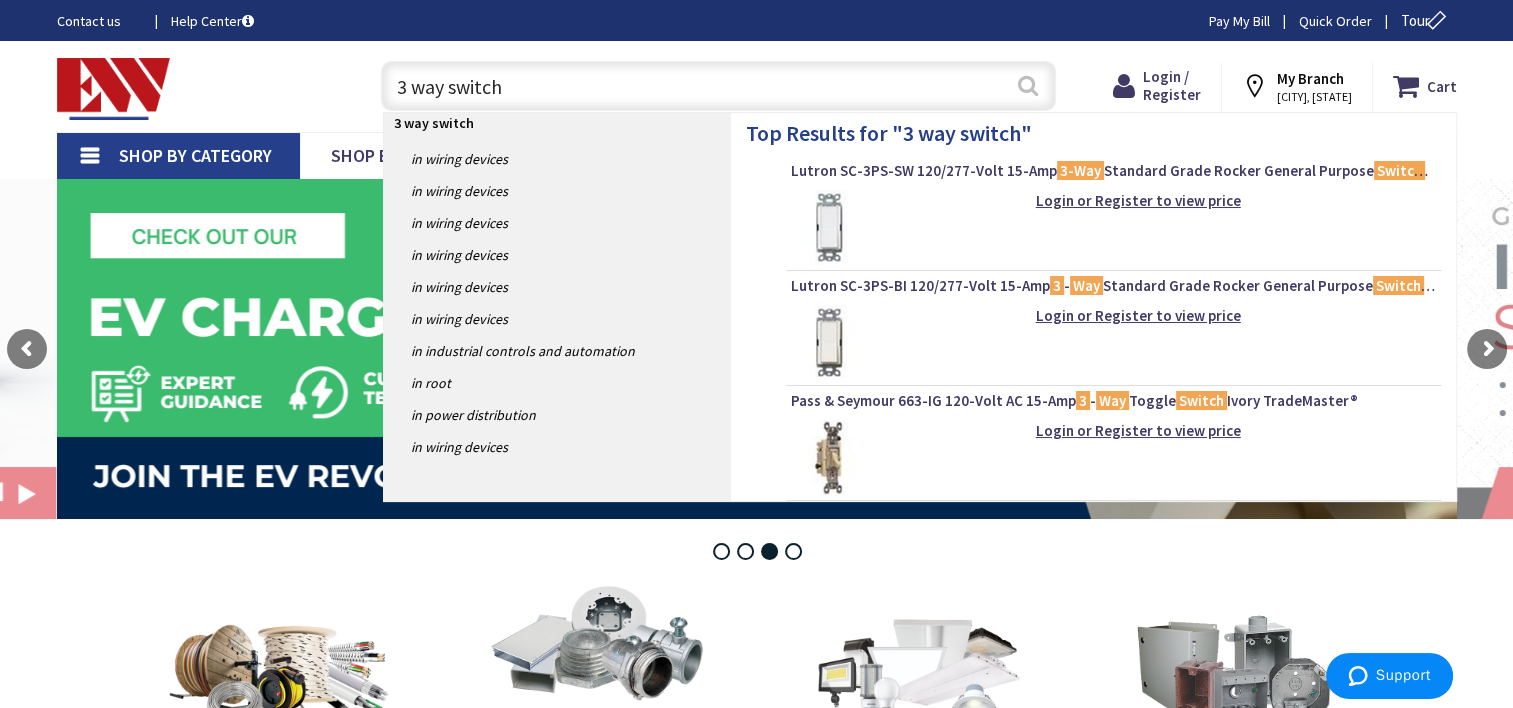 click on "Search" at bounding box center [1028, 85] 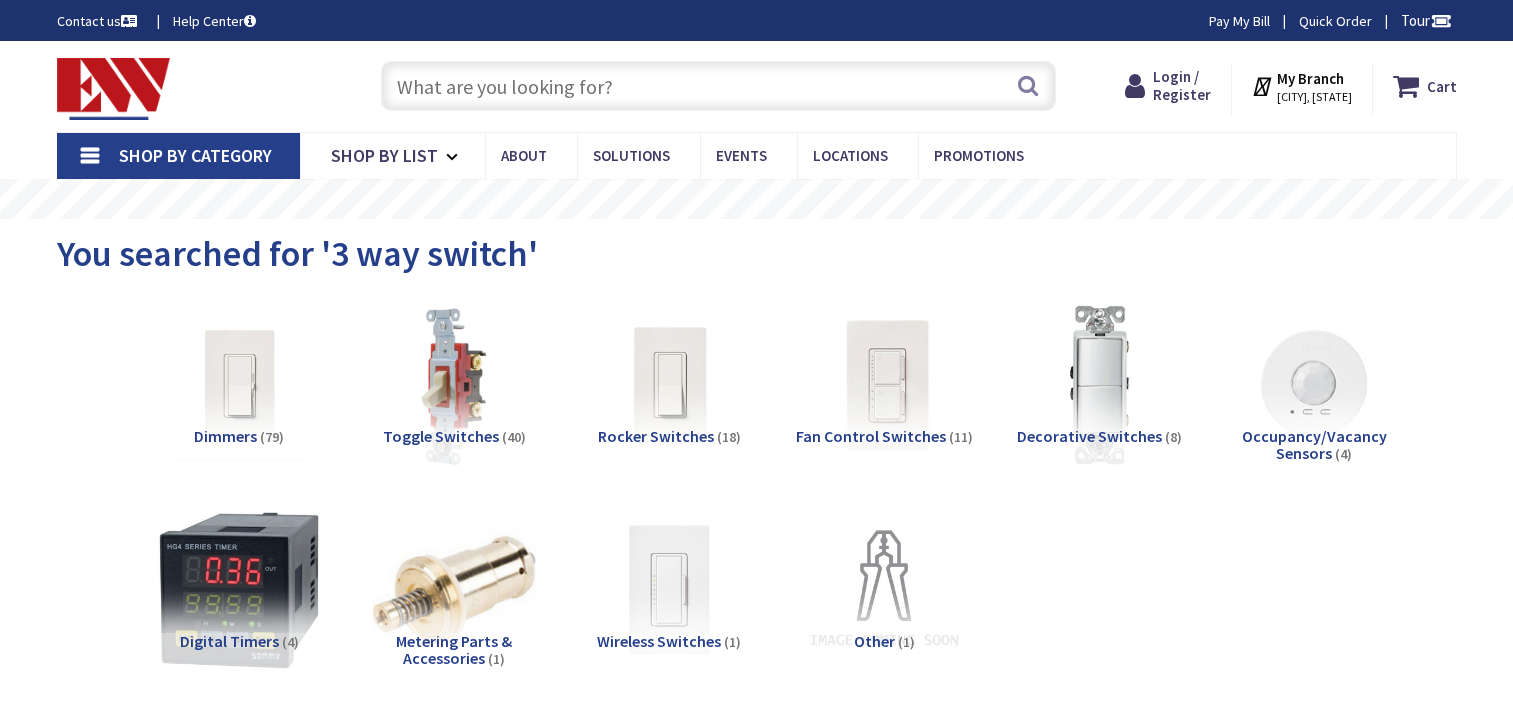 scroll, scrollTop: 0, scrollLeft: 0, axis: both 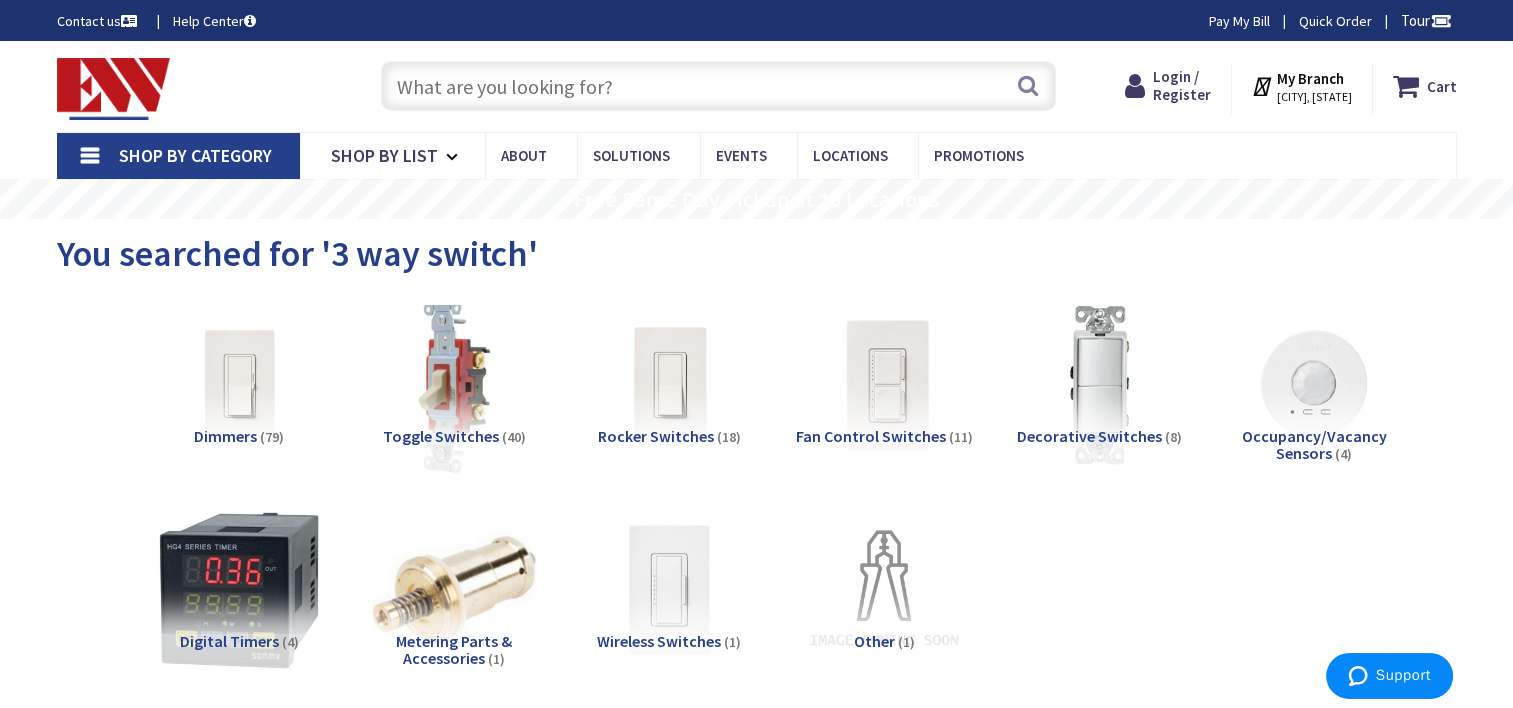 click at bounding box center [453, 385] 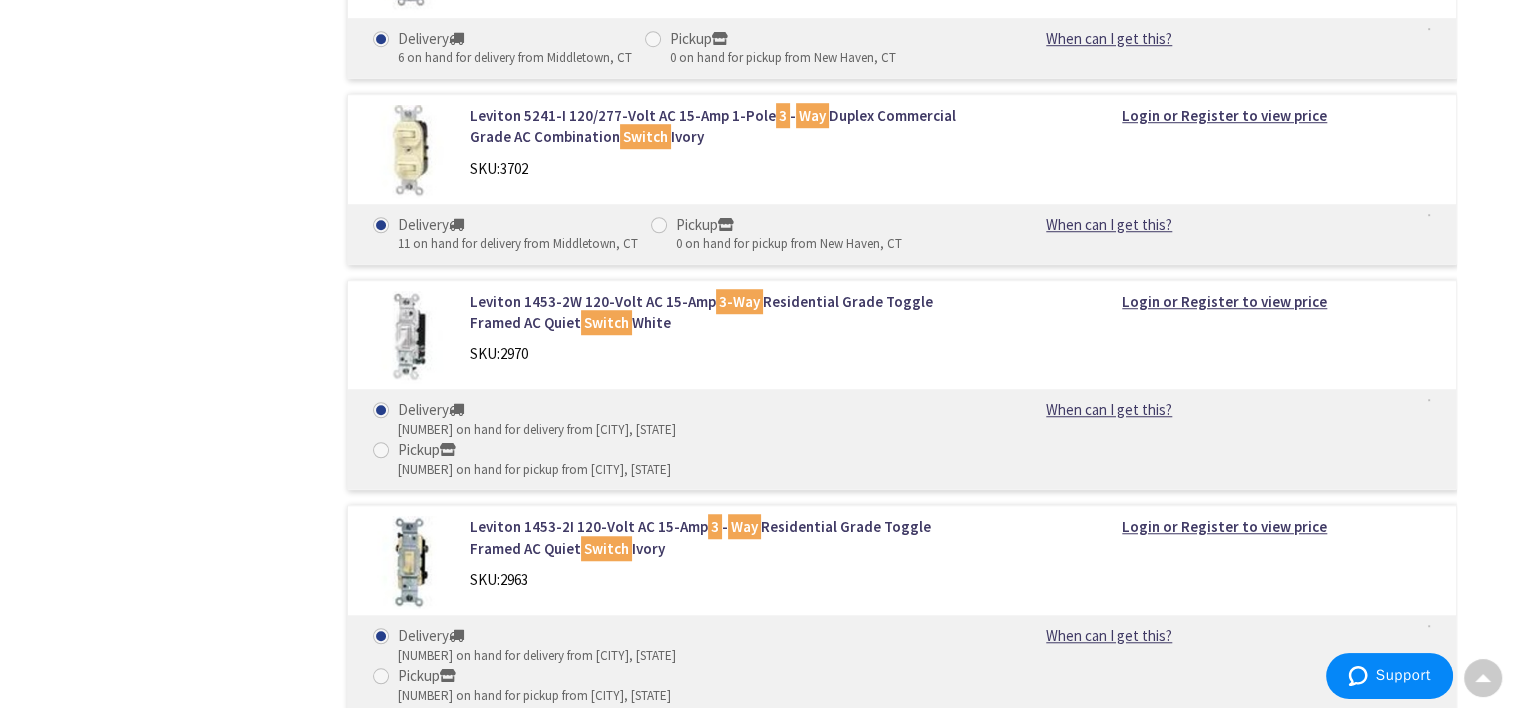 scroll, scrollTop: 1489, scrollLeft: 0, axis: vertical 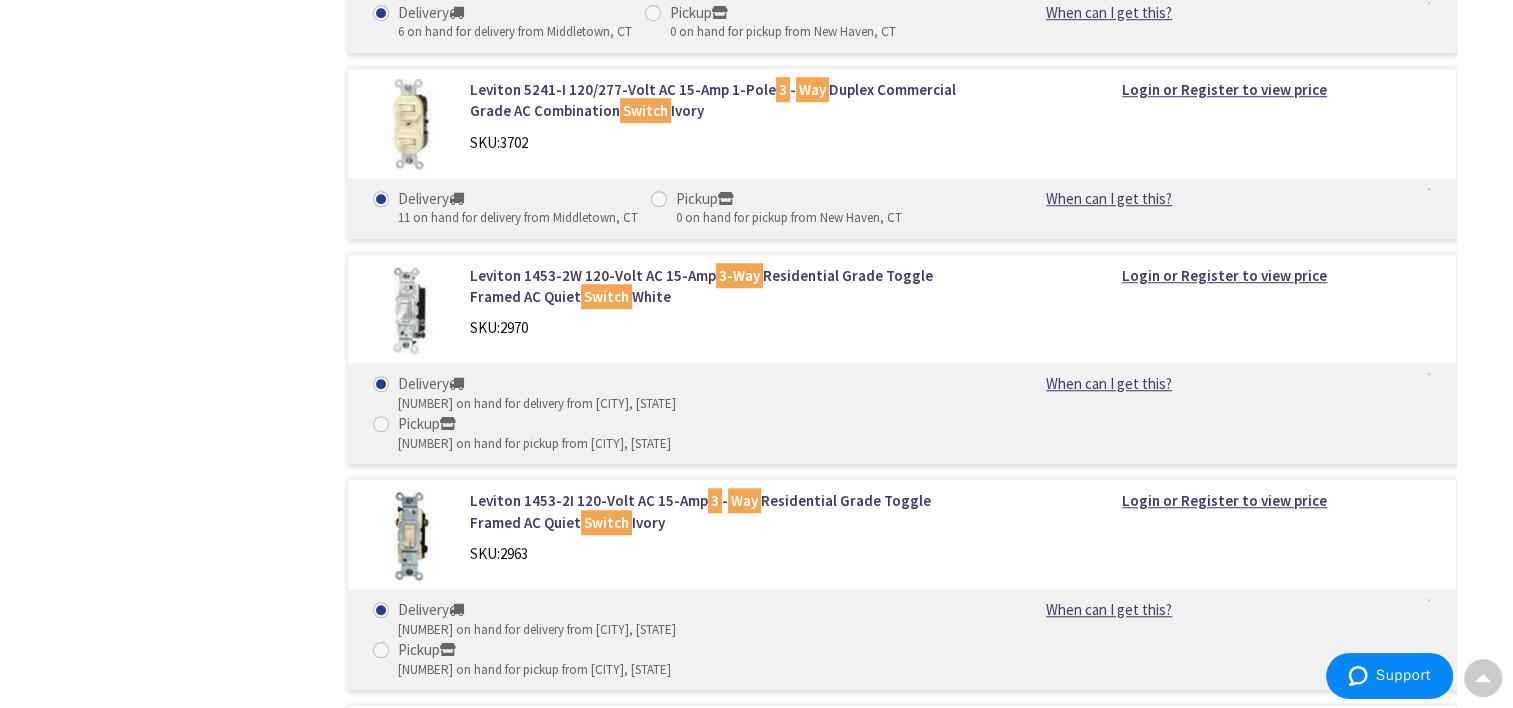 click at bounding box center [409, 311] 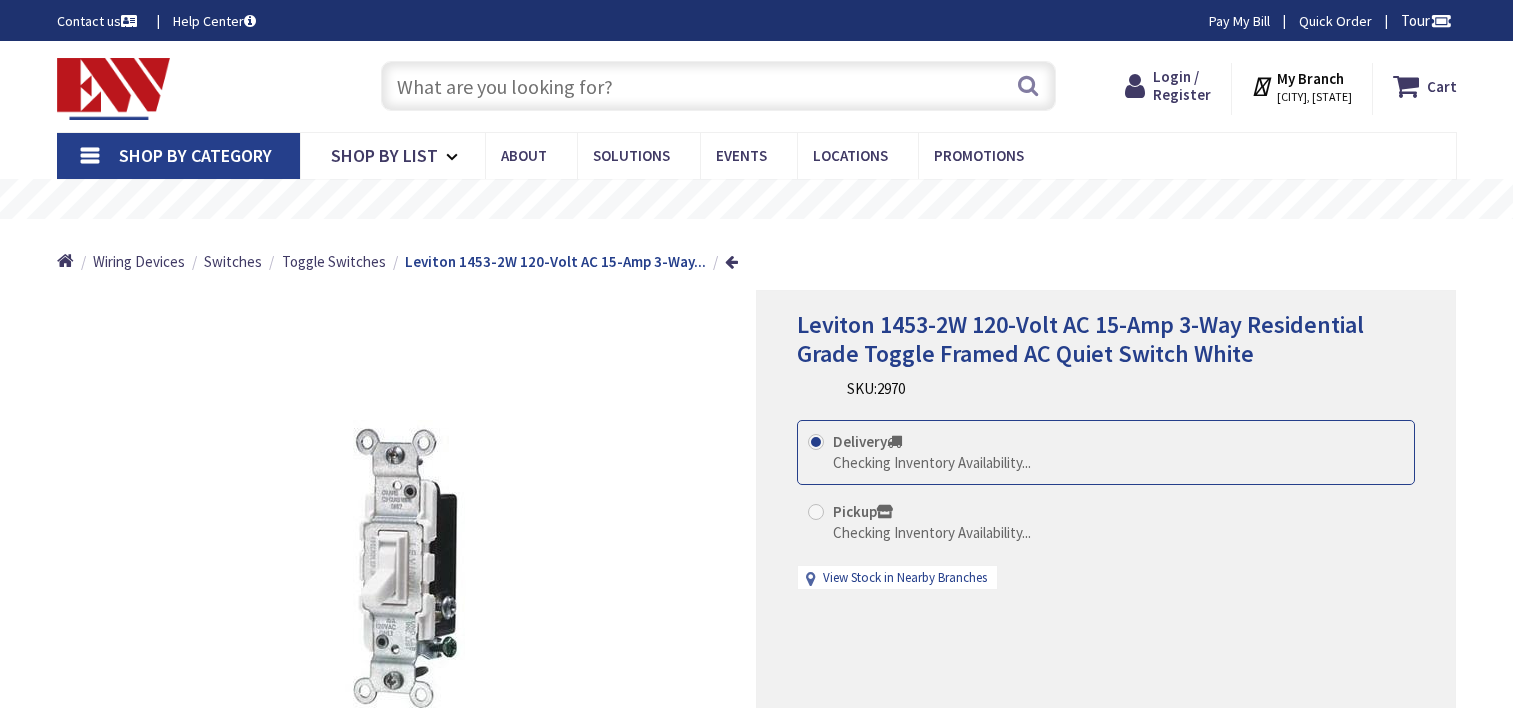 scroll, scrollTop: 0, scrollLeft: 0, axis: both 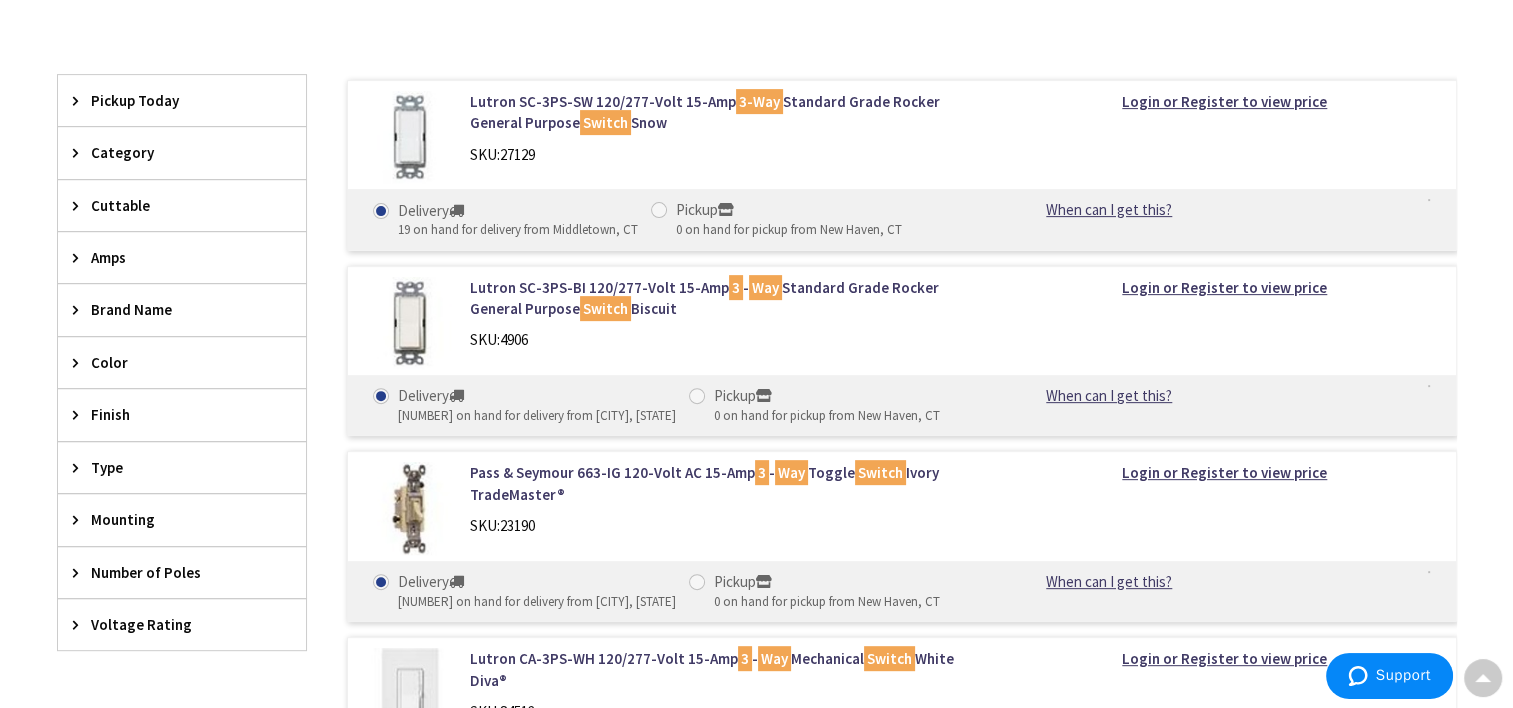 click at bounding box center (409, 508) 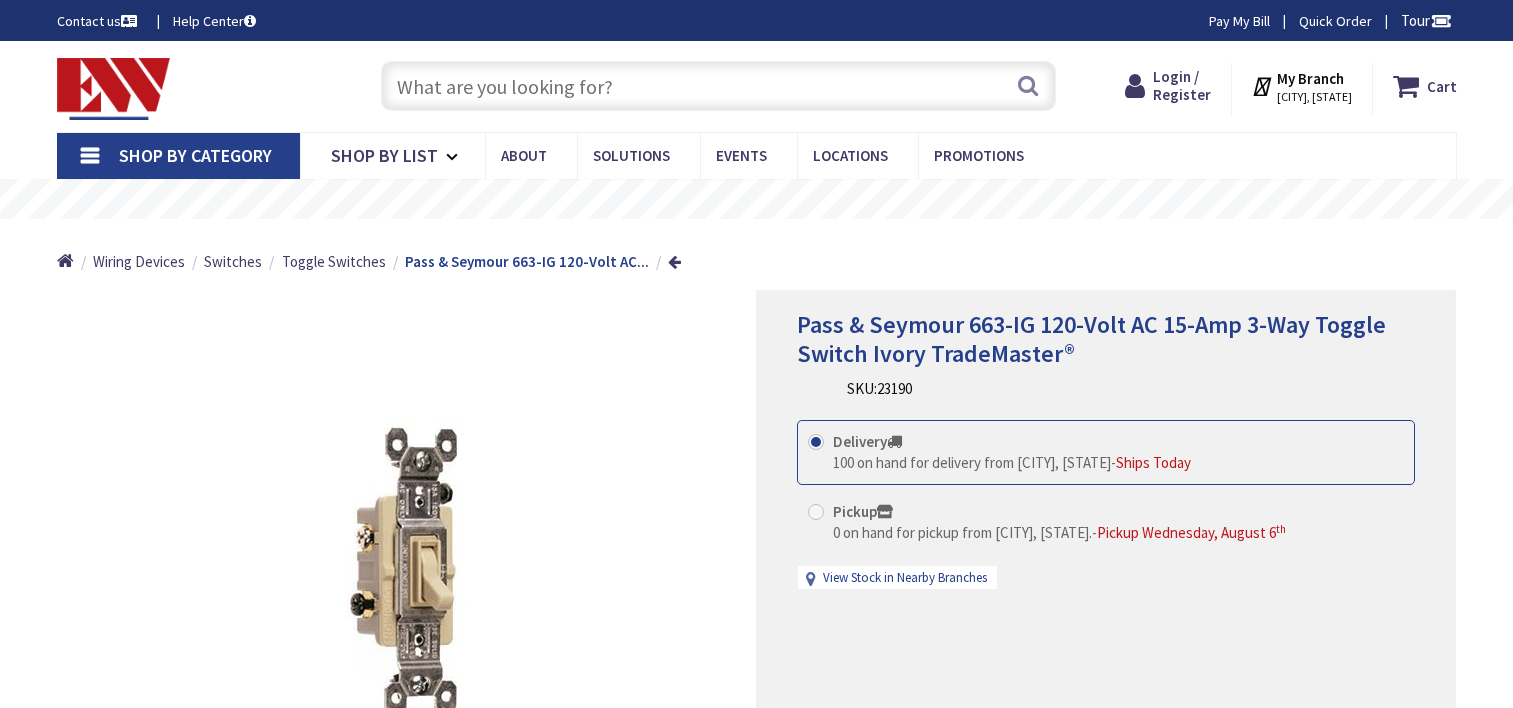 scroll, scrollTop: 0, scrollLeft: 0, axis: both 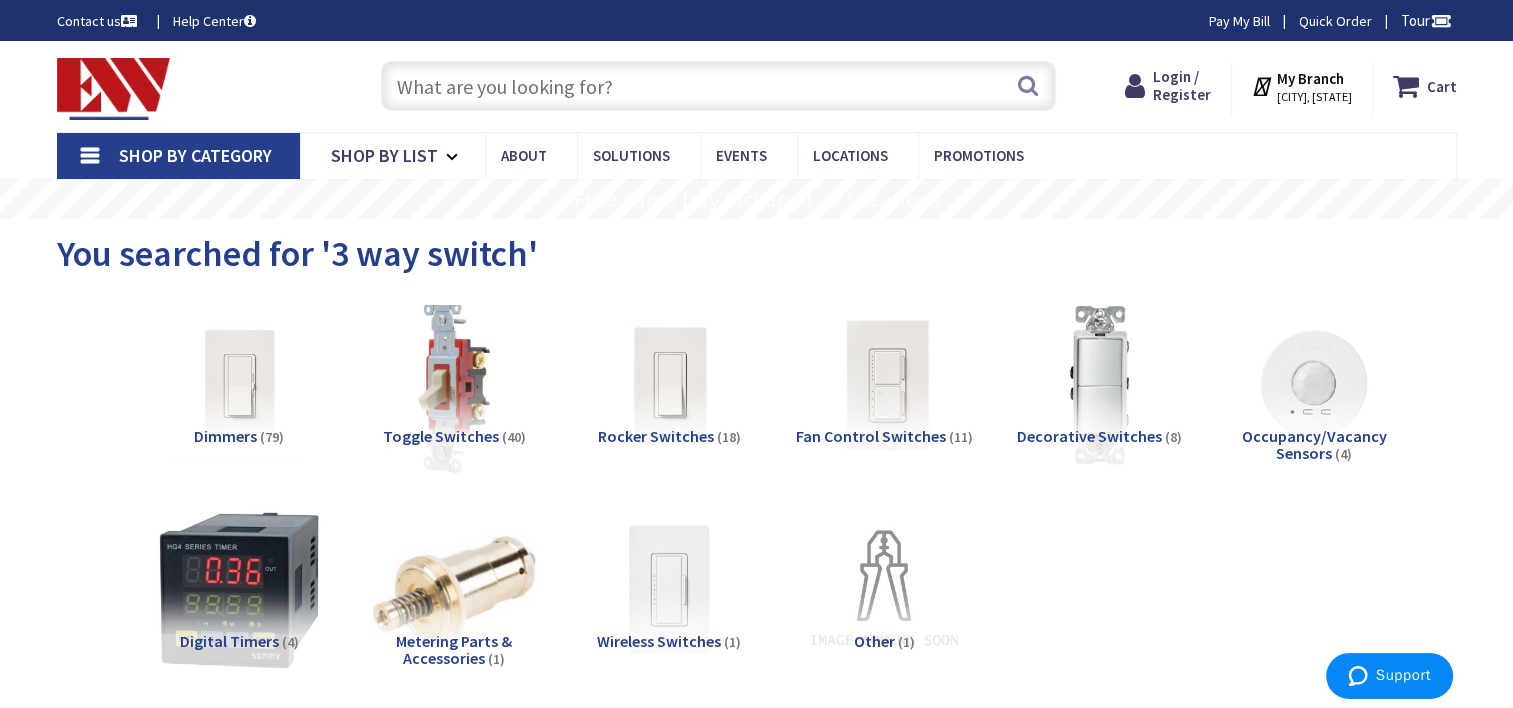 click at bounding box center [453, 385] 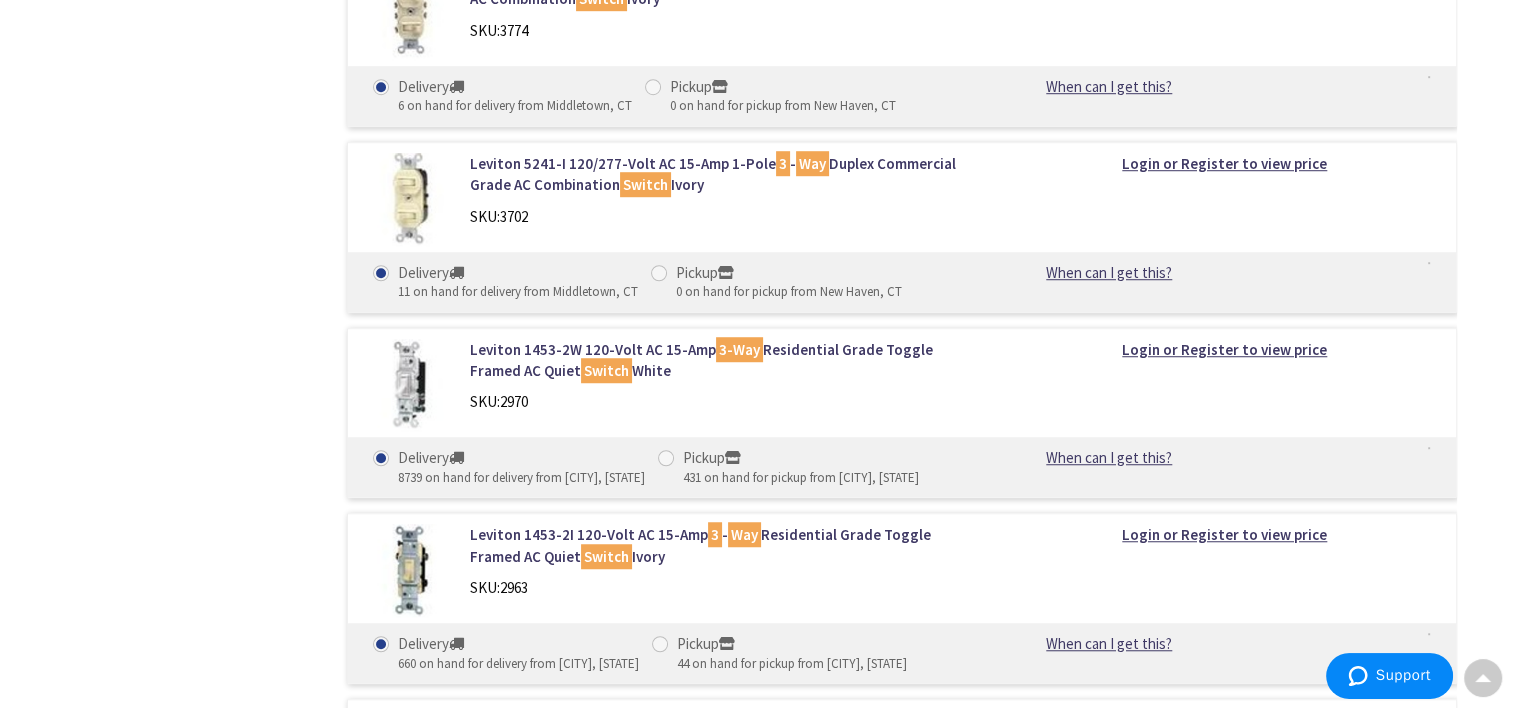scroll, scrollTop: 1424, scrollLeft: 0, axis: vertical 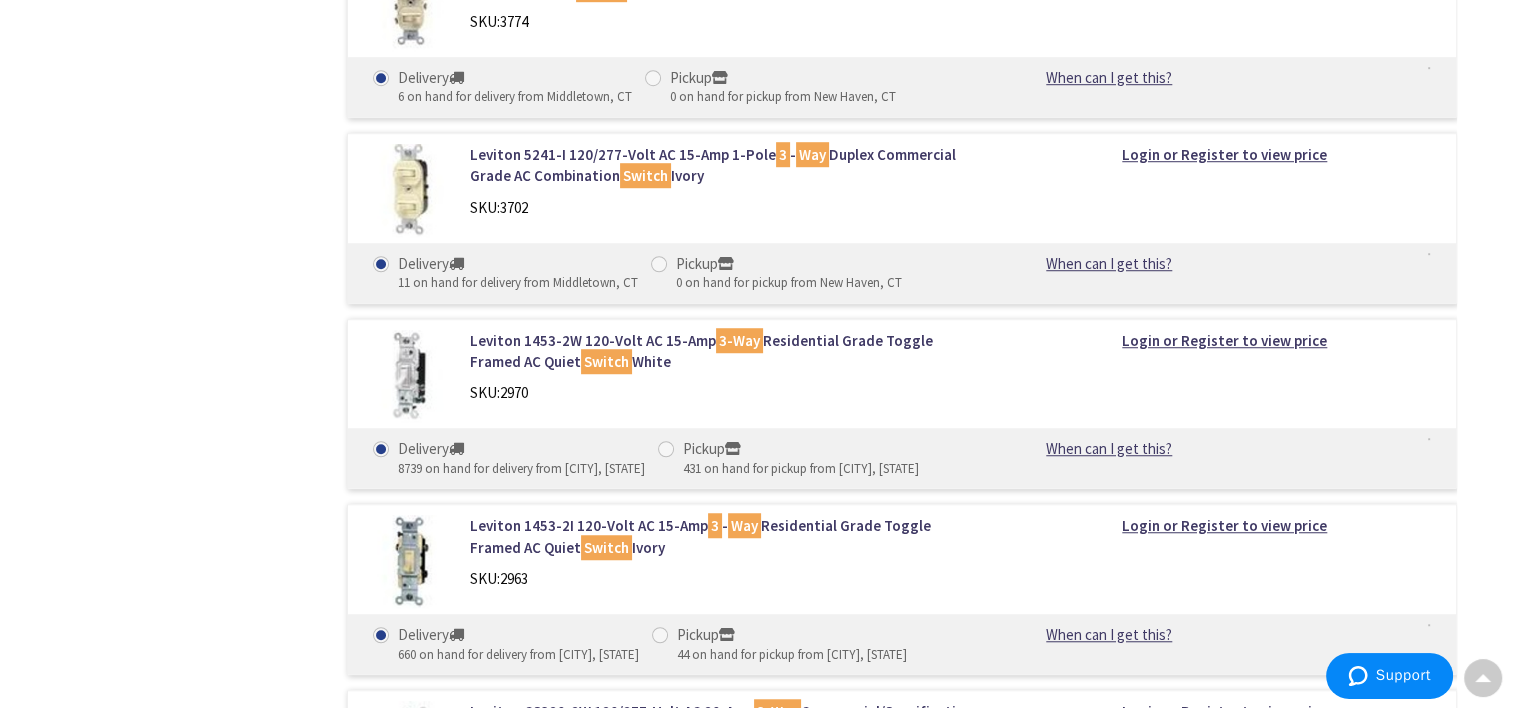 click at bounding box center (409, 376) 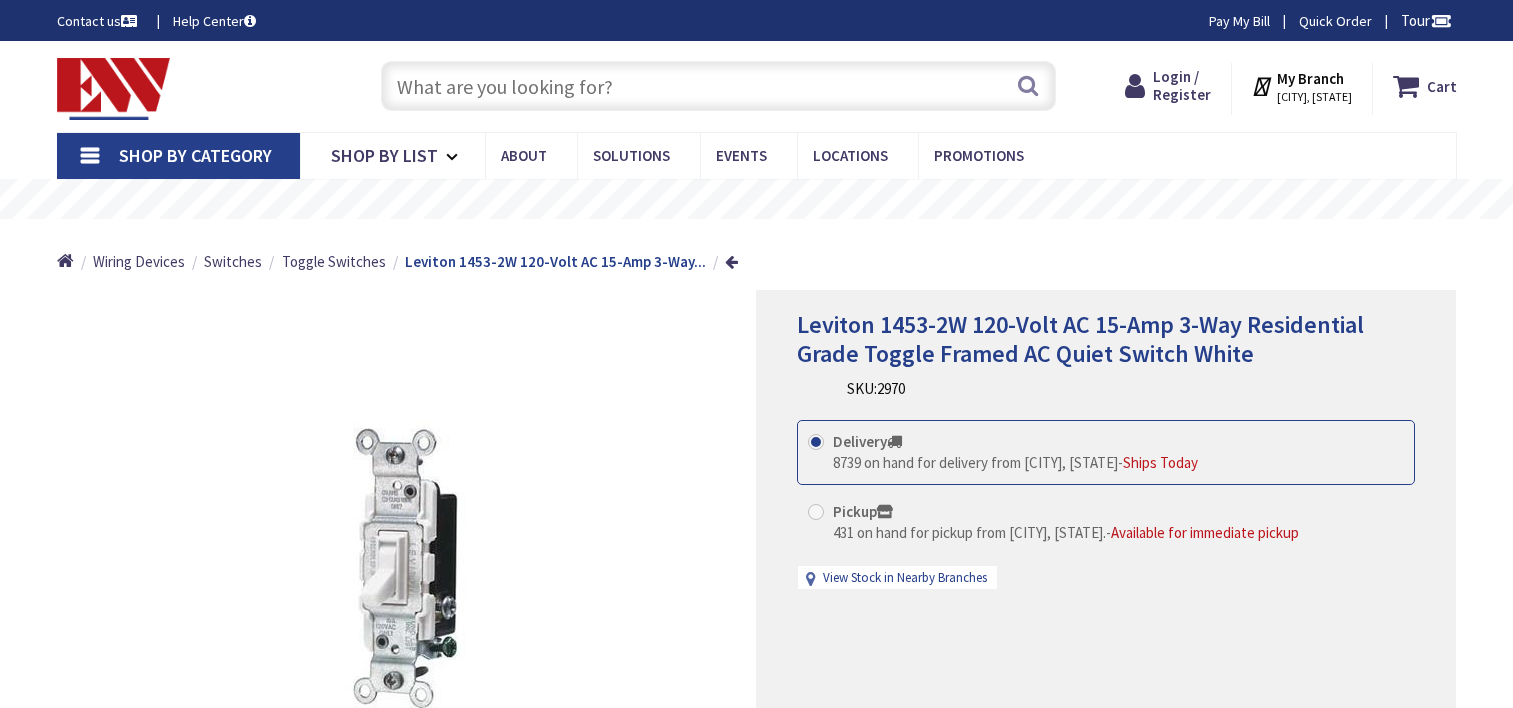 scroll, scrollTop: 0, scrollLeft: 0, axis: both 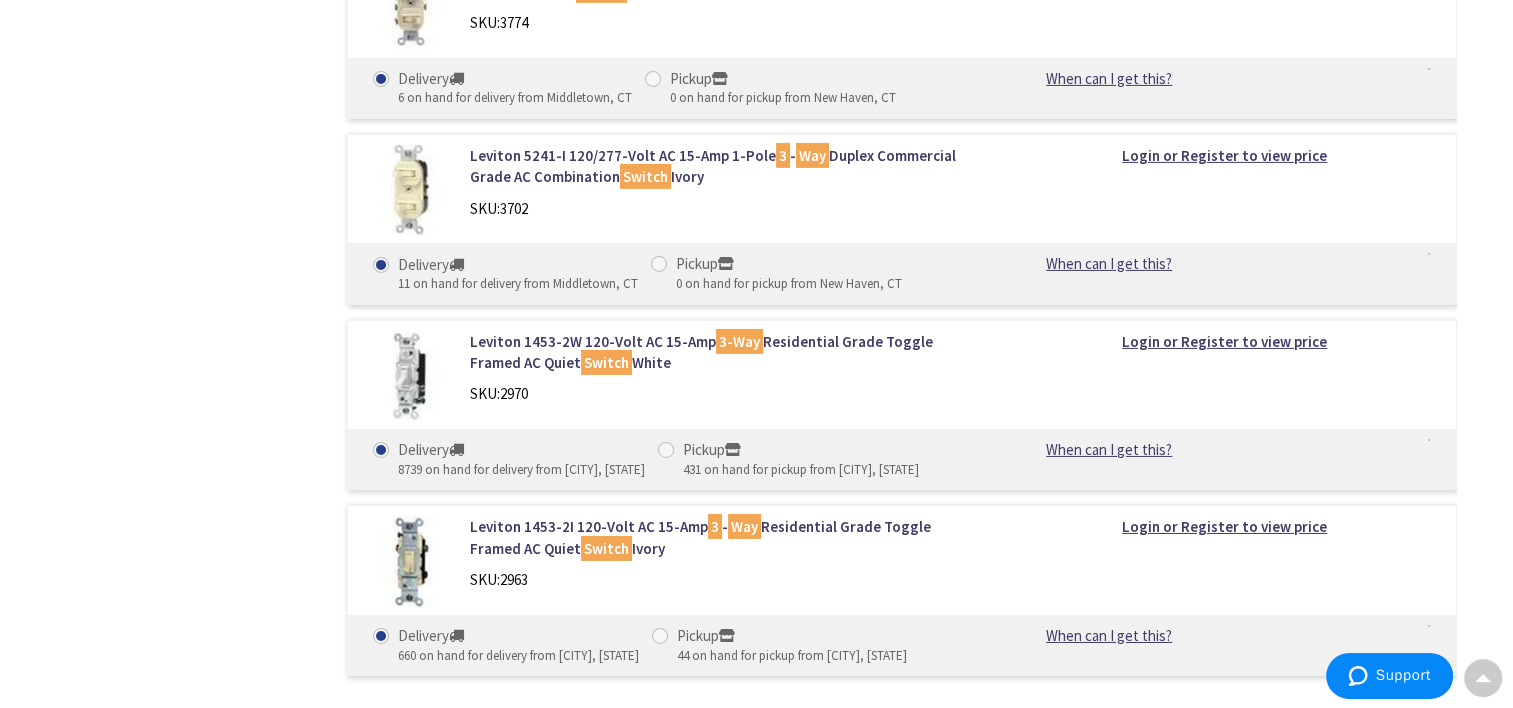 click at bounding box center (409, 377) 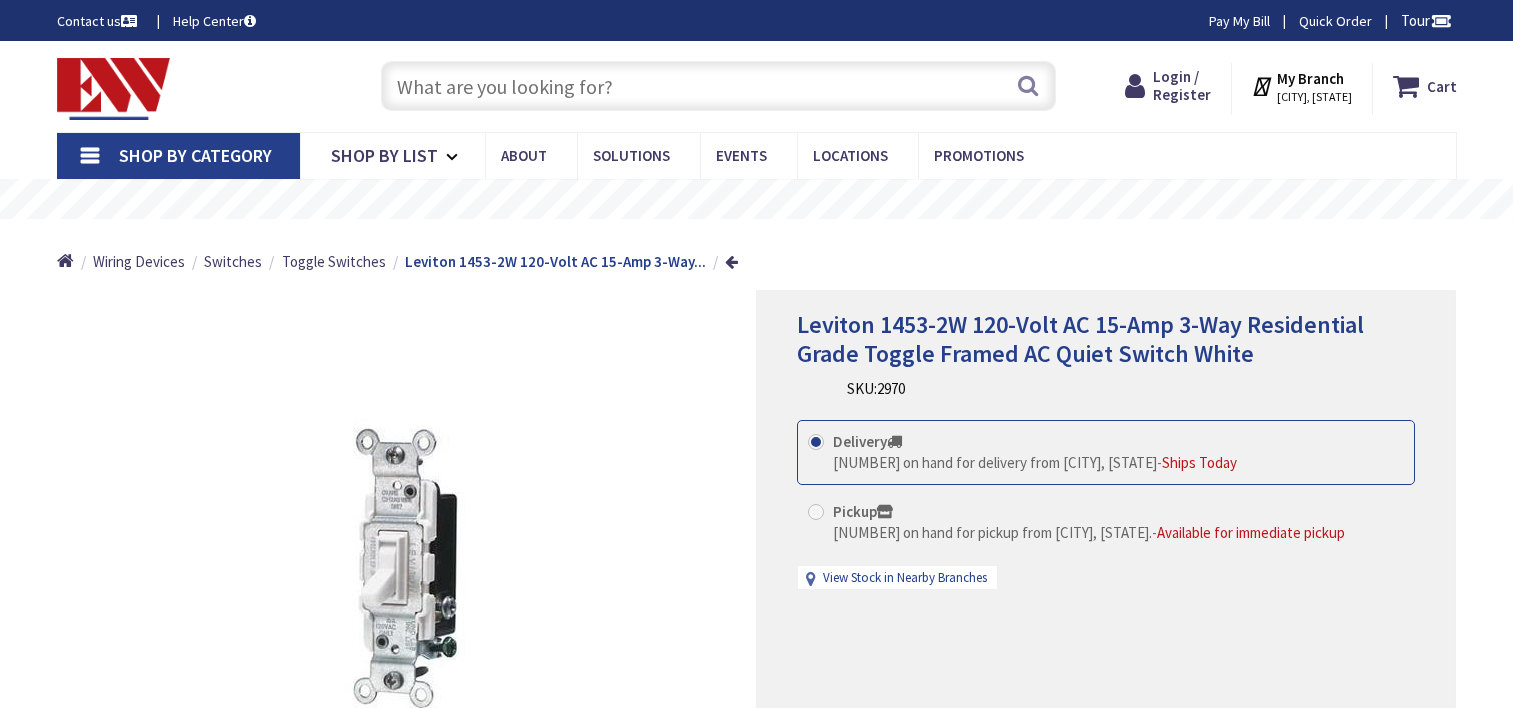 scroll, scrollTop: 0, scrollLeft: 0, axis: both 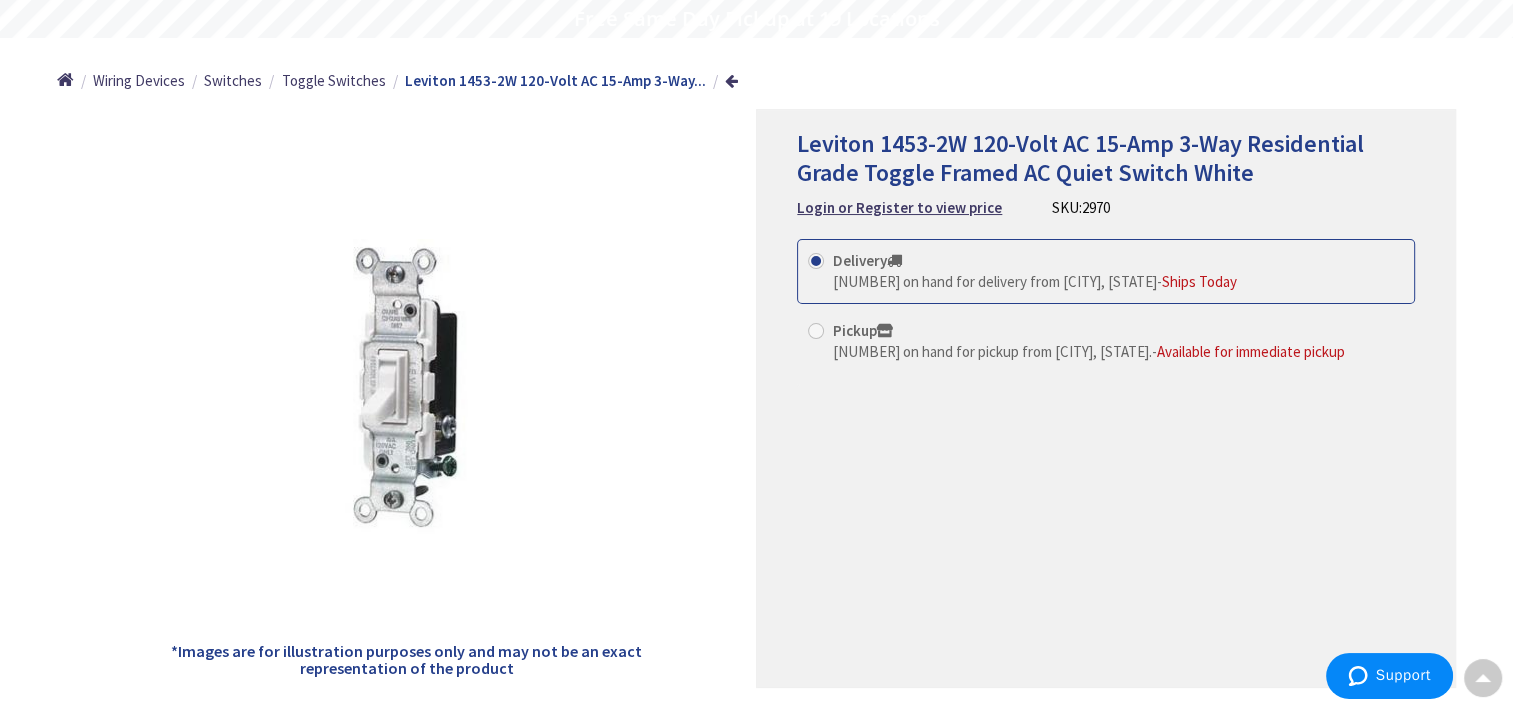 click at bounding box center [407, 389] 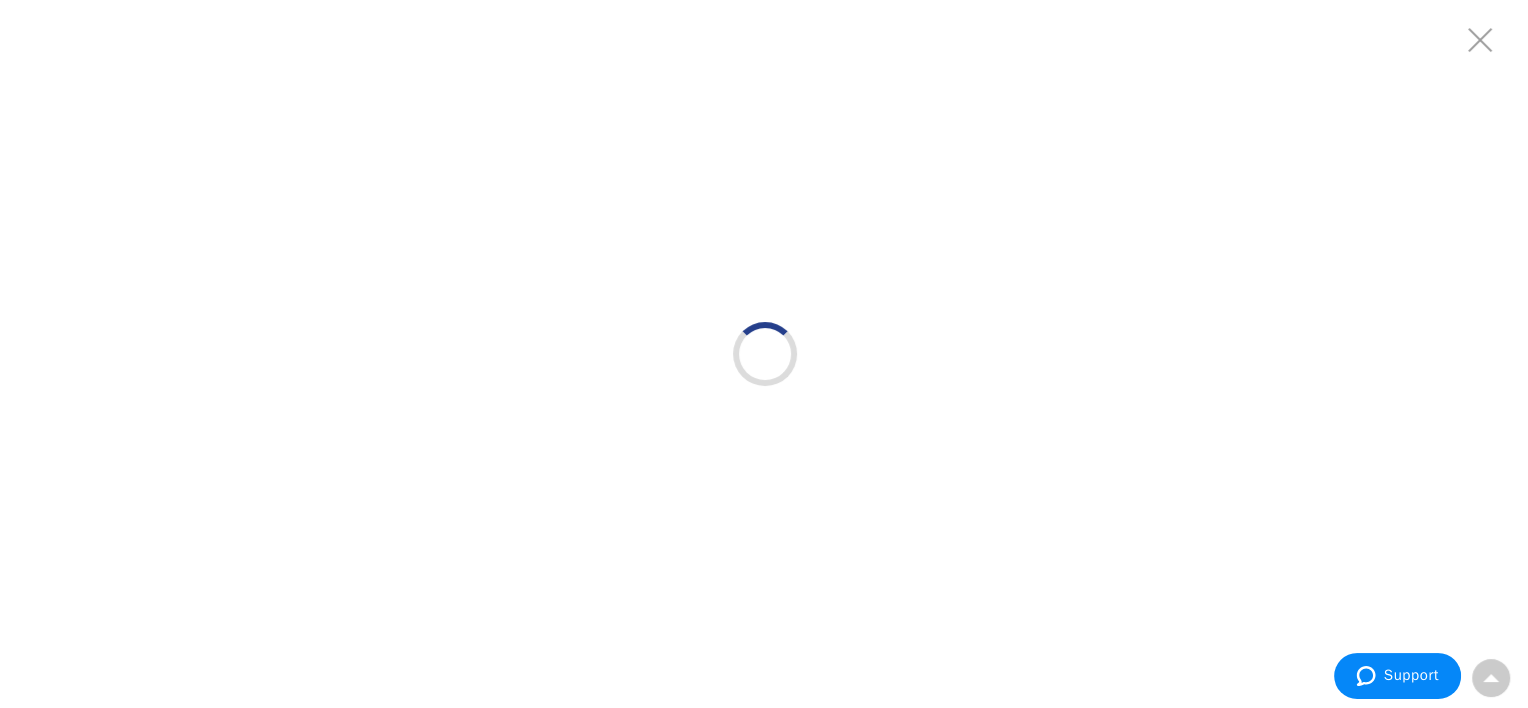 scroll, scrollTop: 0, scrollLeft: 0, axis: both 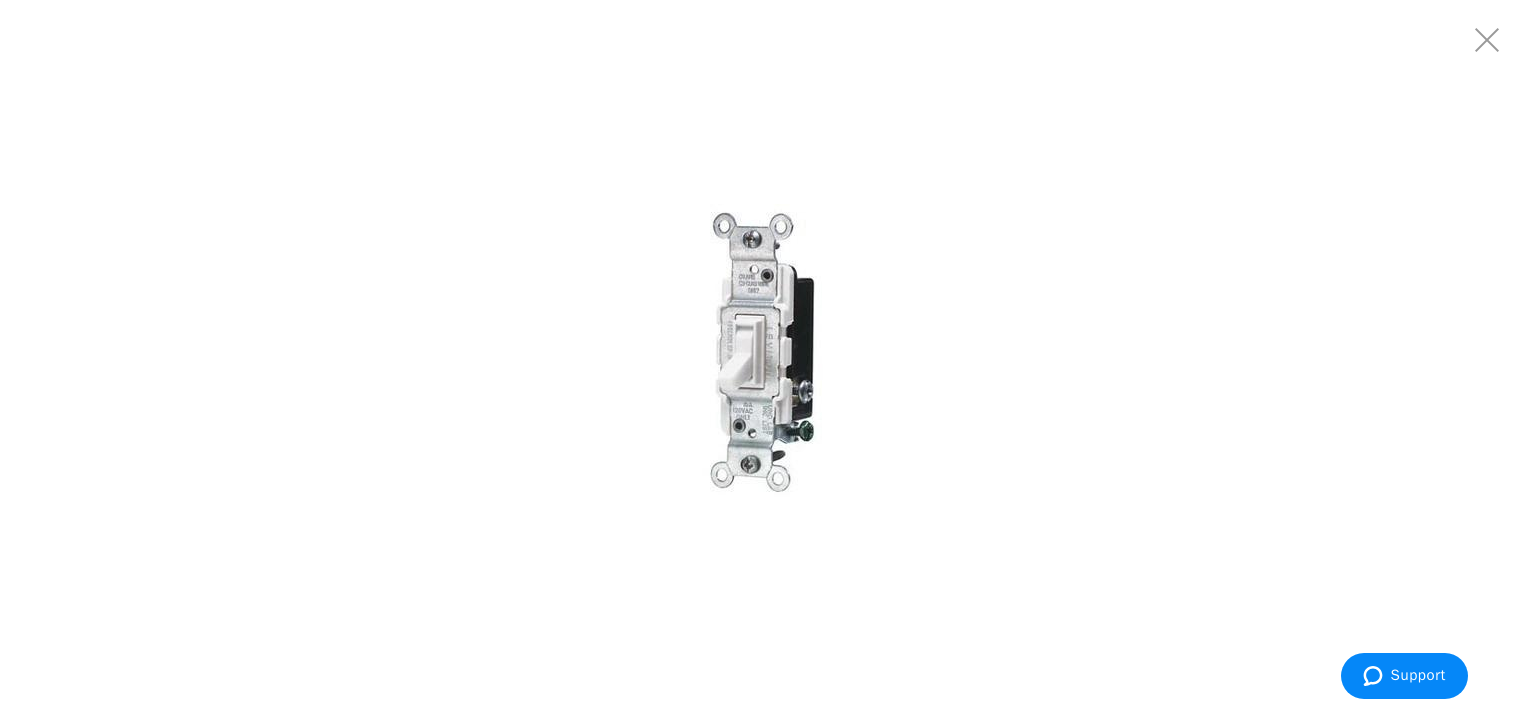 click on "Home
Wiring Devices
Switches
Toggle Switches
Leviton 1453-2W 120-Volt AC 15-Amp 3-Way..." at bounding box center (764, 254) 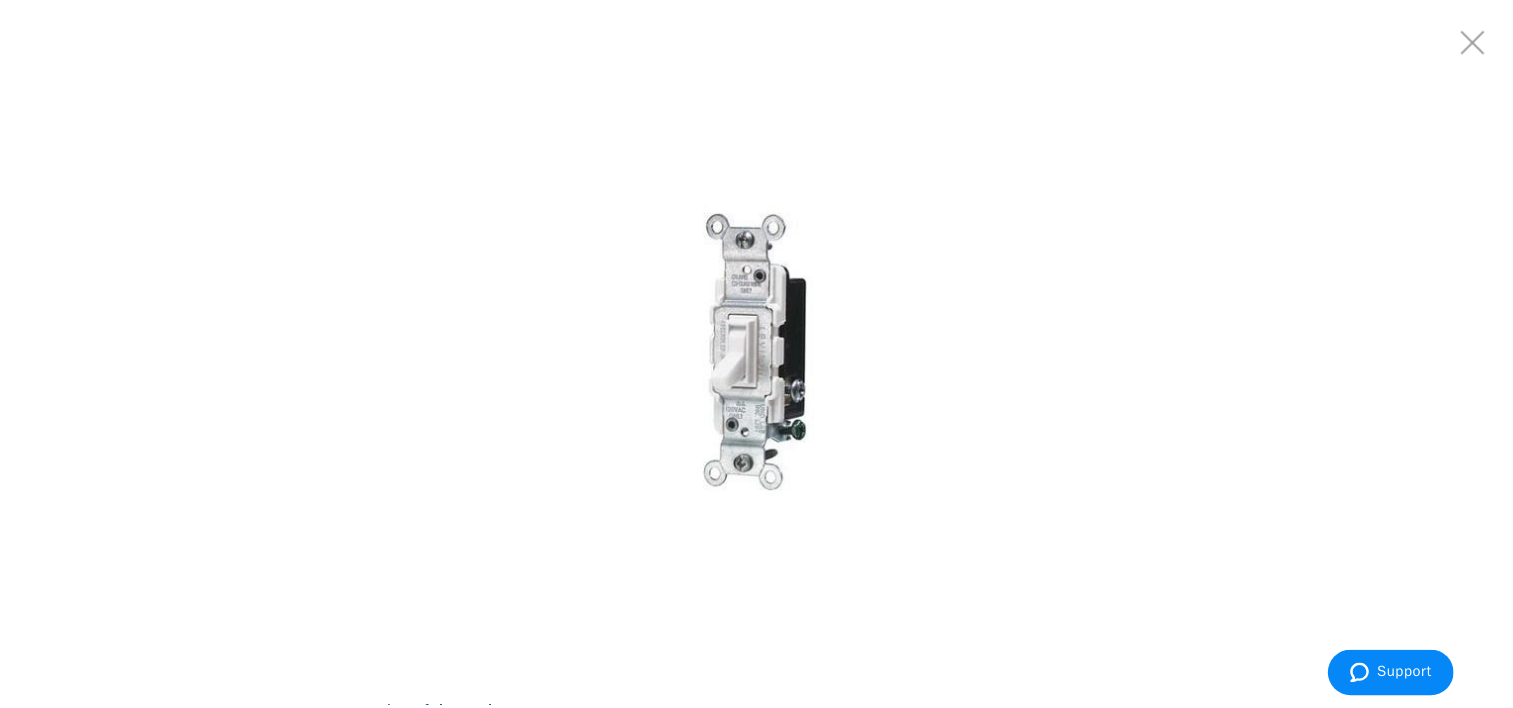 scroll, scrollTop: 181, scrollLeft: 0, axis: vertical 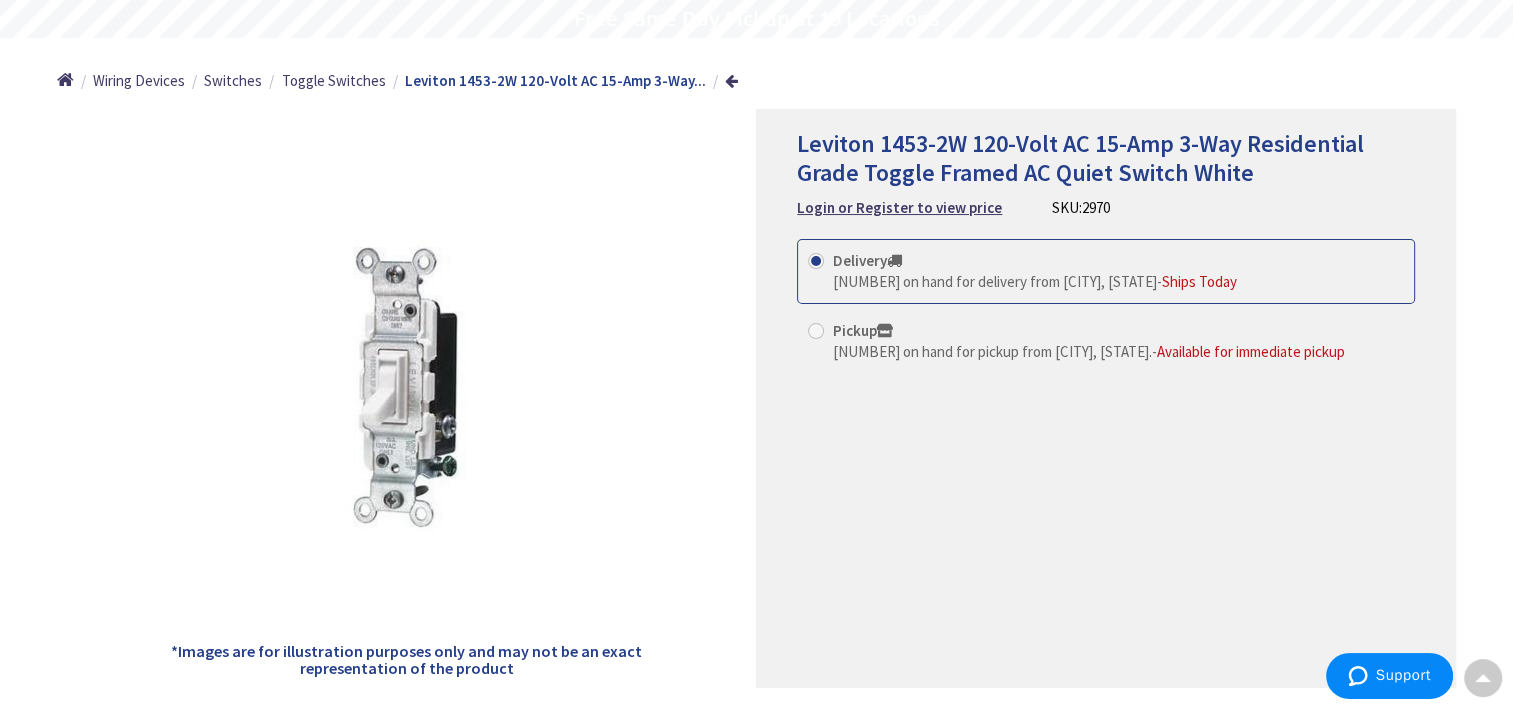 click on "Leviton 1453-2W 120-Volt AC 15-Amp 3-Way Residential Grade Toggle Framed AC Quiet Switch White" at bounding box center [1080, 158] 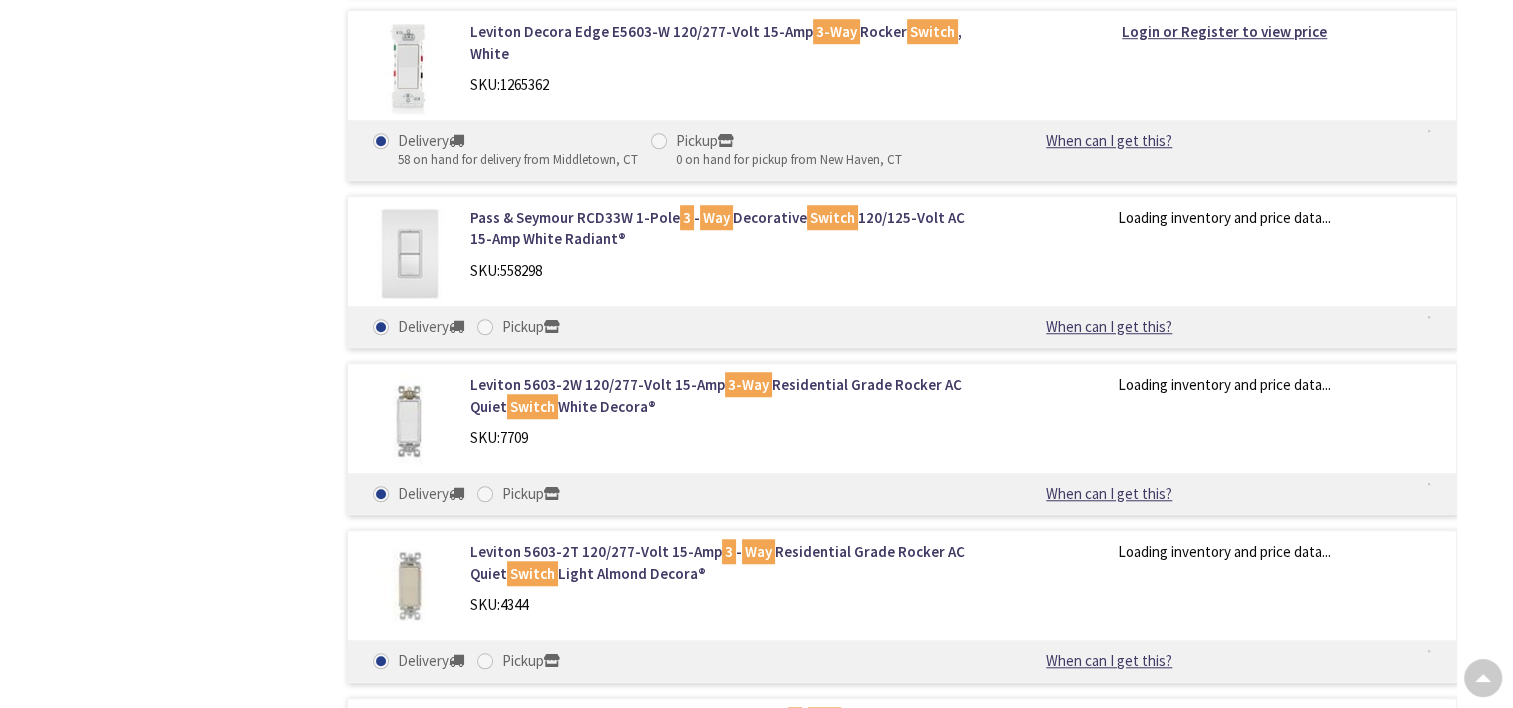 scroll, scrollTop: 1529, scrollLeft: 0, axis: vertical 